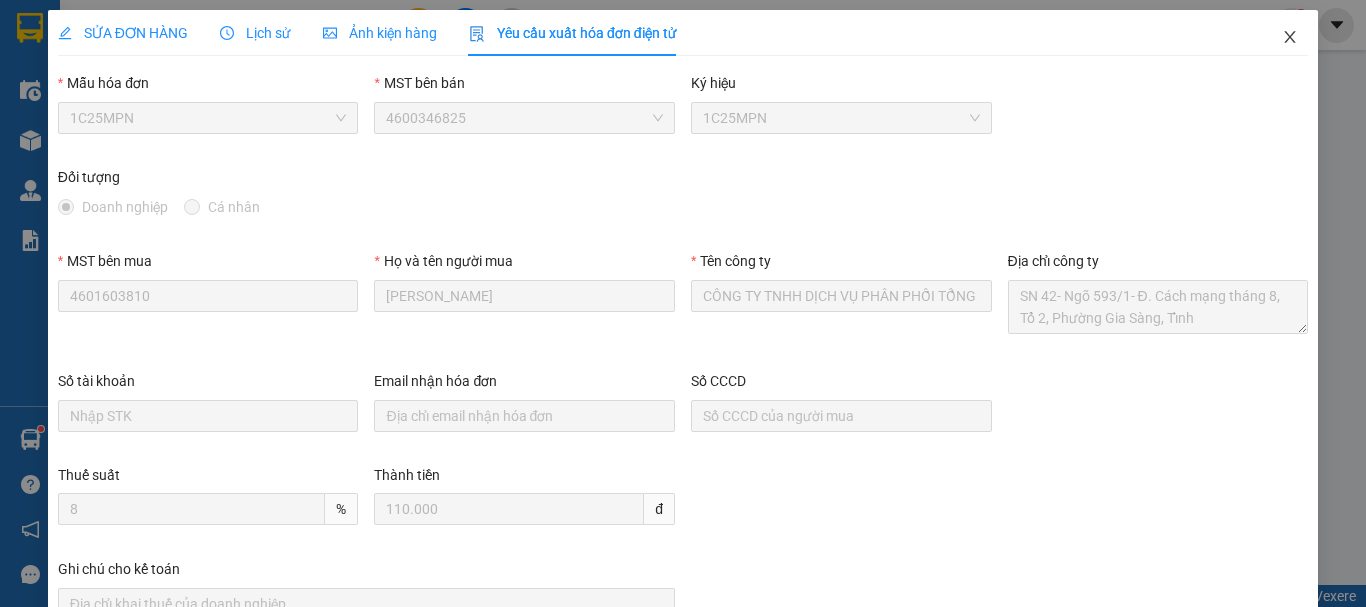 scroll, scrollTop: 0, scrollLeft: 0, axis: both 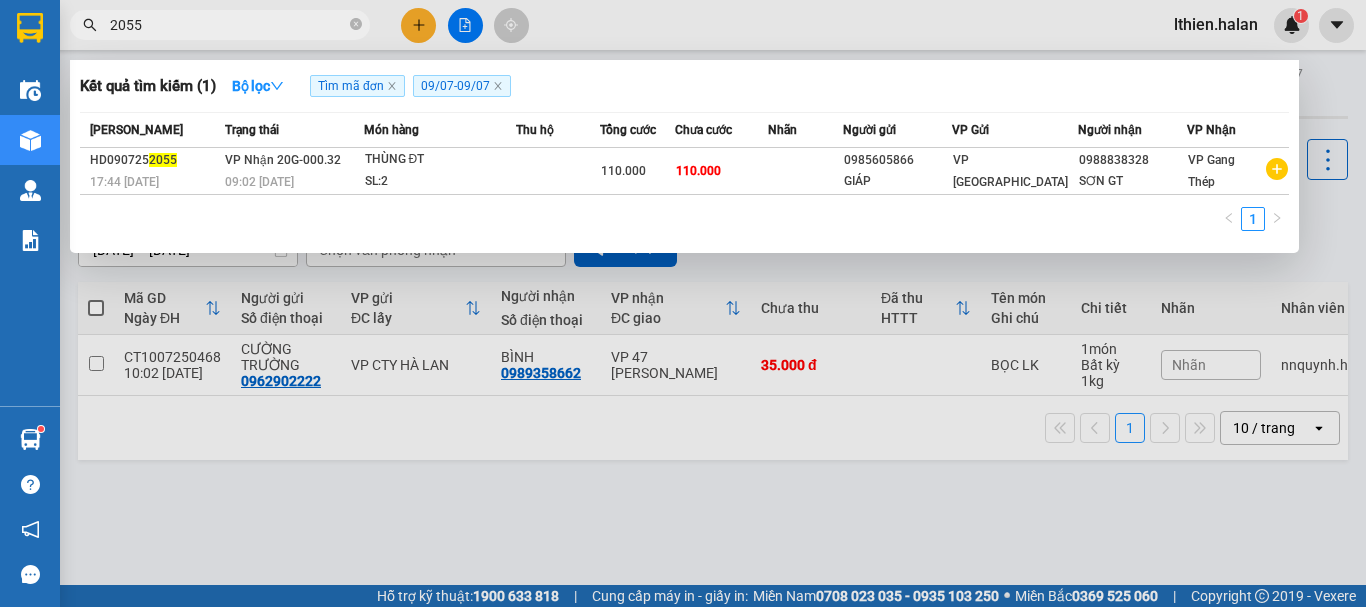 click on "2055" at bounding box center (228, 25) 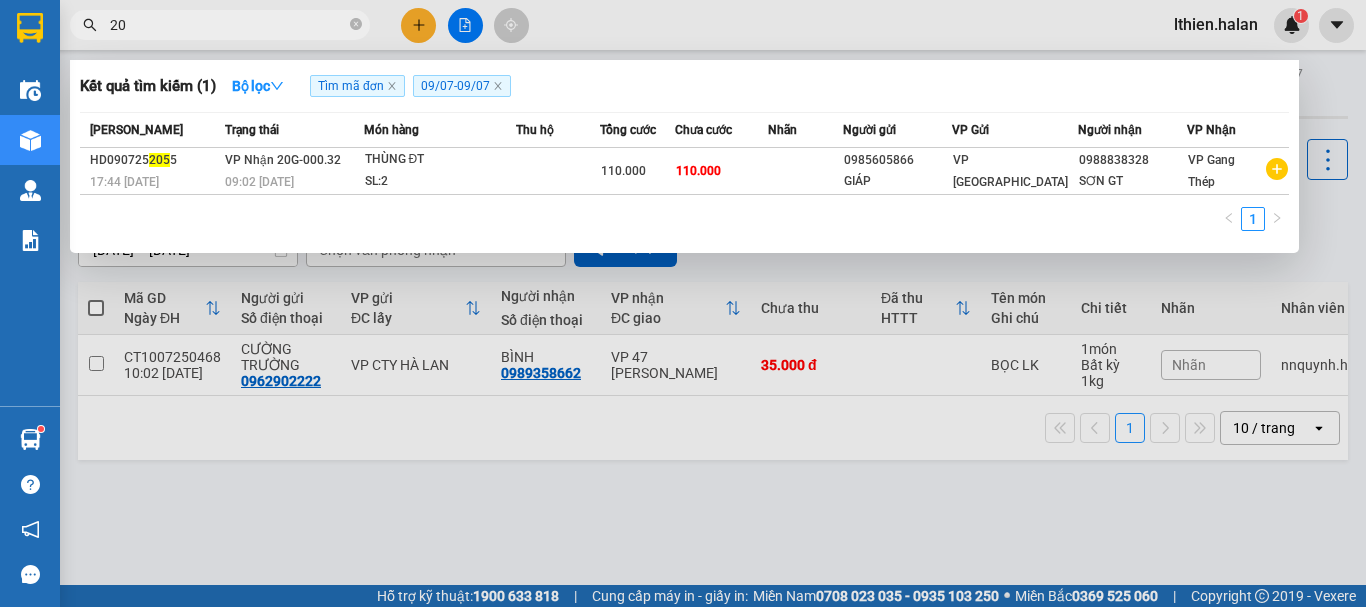 type on "2" 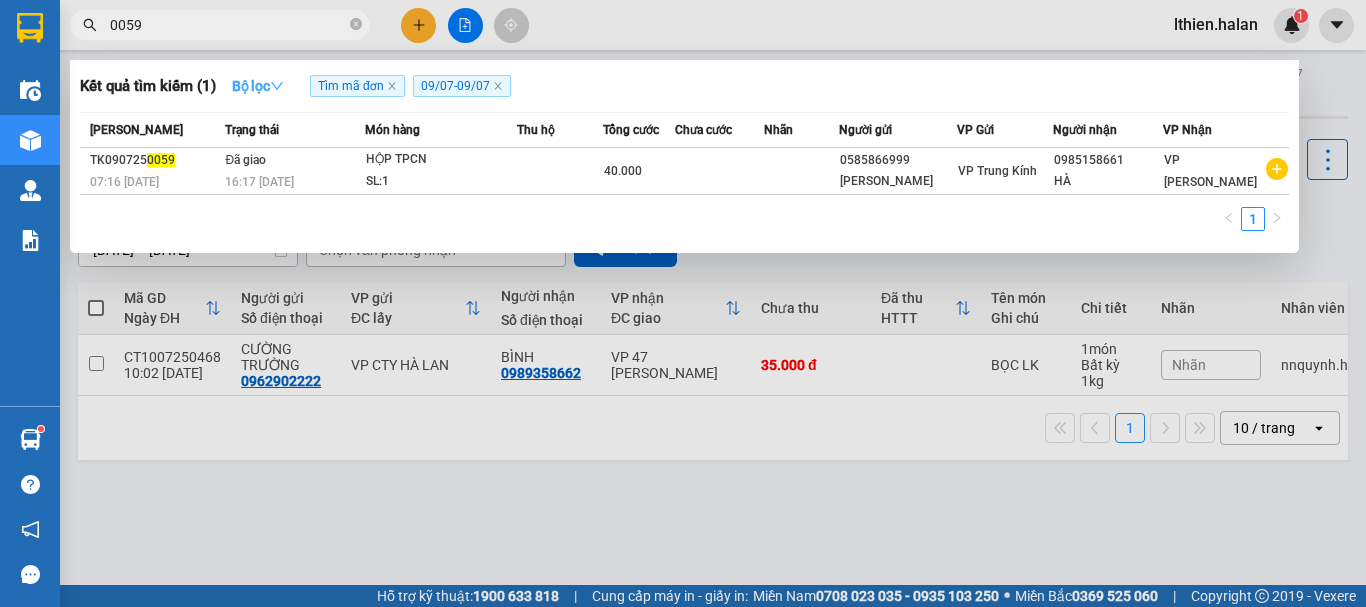 type on "0059" 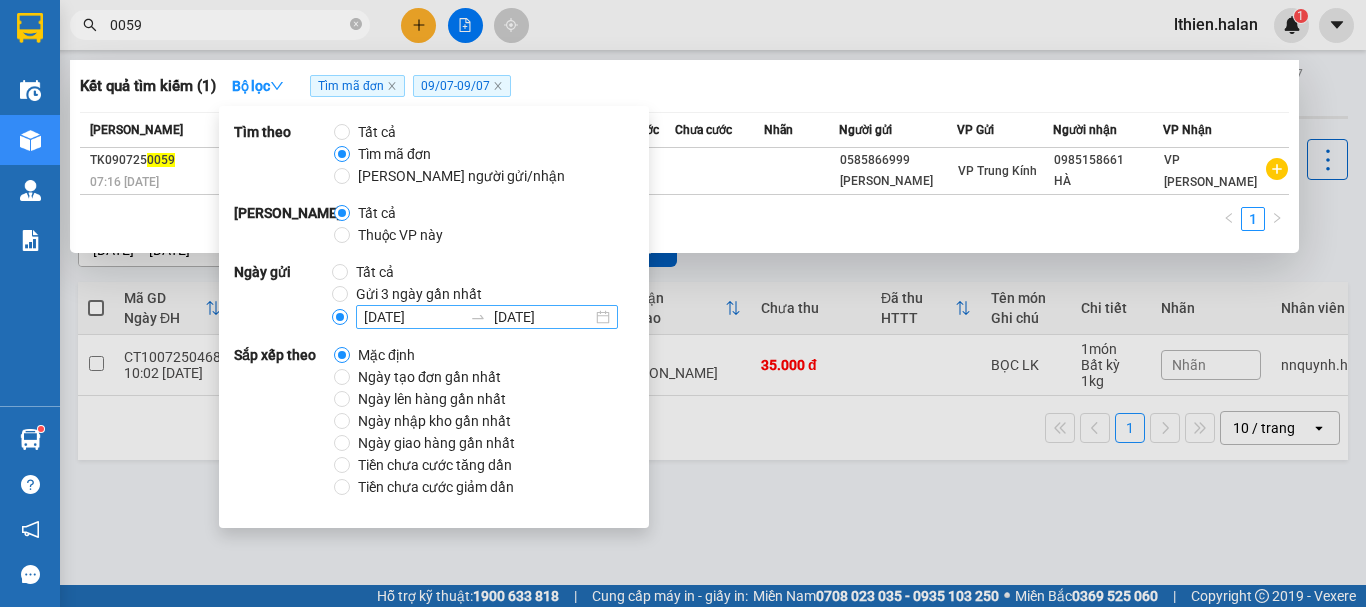 click on "[DATE]" at bounding box center (413, 317) 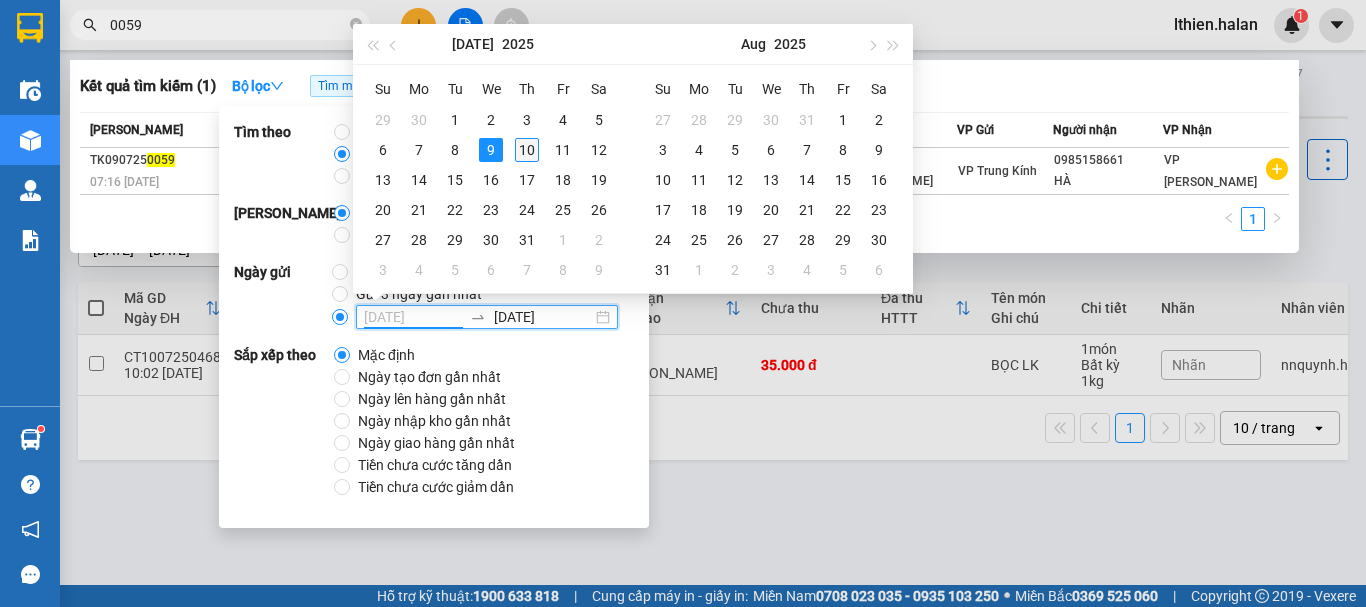 type on "[DATE]" 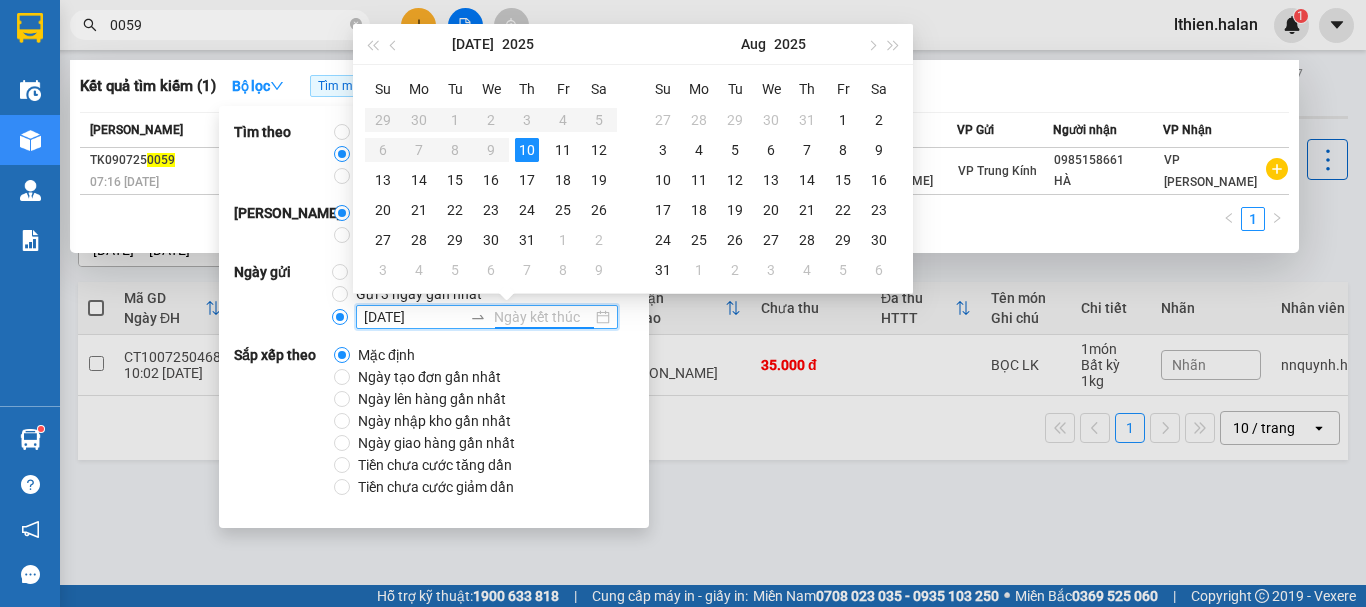 click on "10" at bounding box center (527, 150) 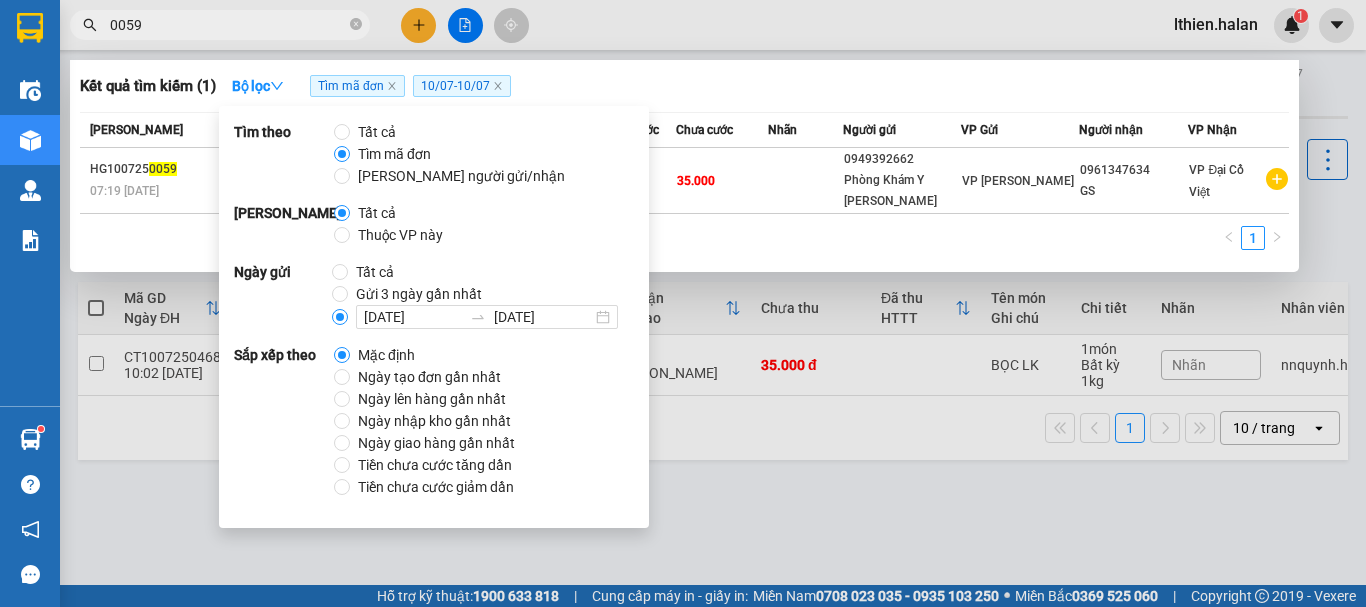 click on "0059" at bounding box center (228, 25) 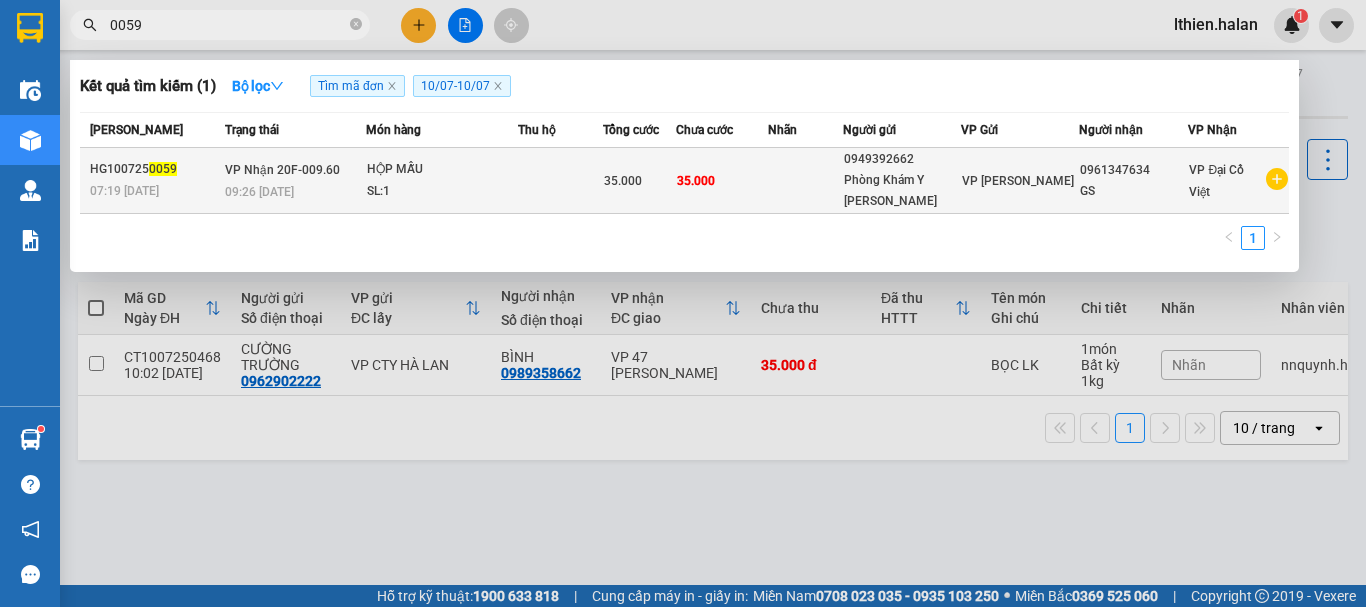 click on "VP Nhận   20F-009.60" at bounding box center [282, 170] 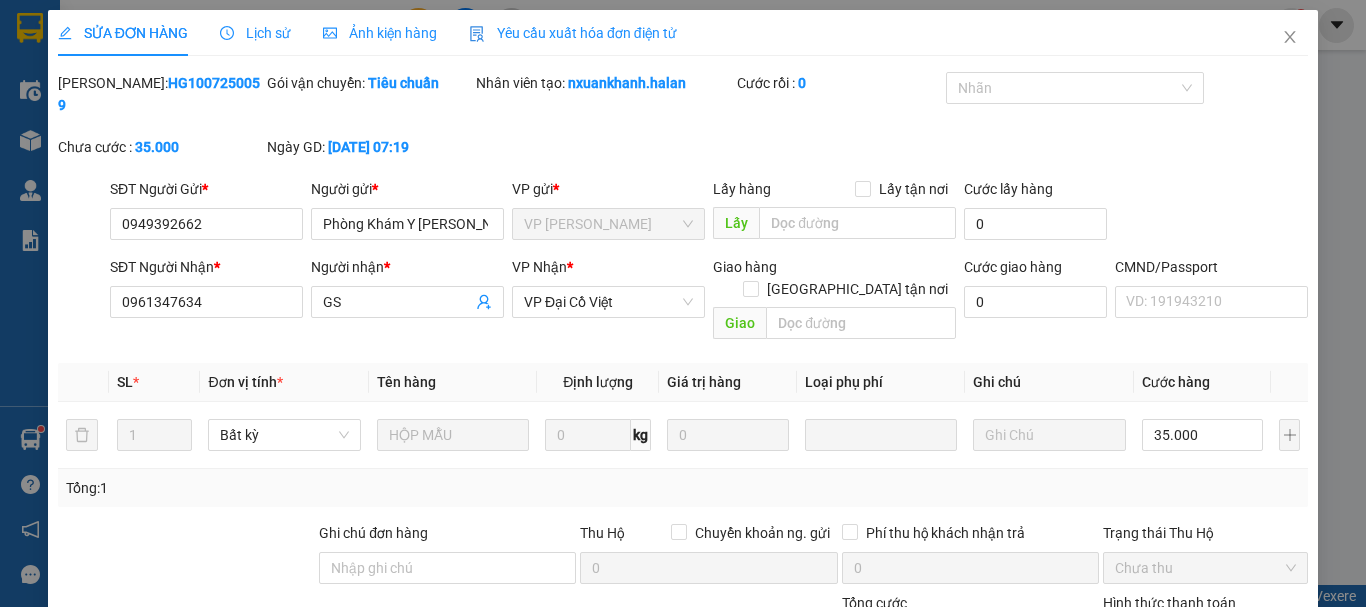 click on "Yêu cầu xuất hóa đơn điện tử" at bounding box center (573, 33) 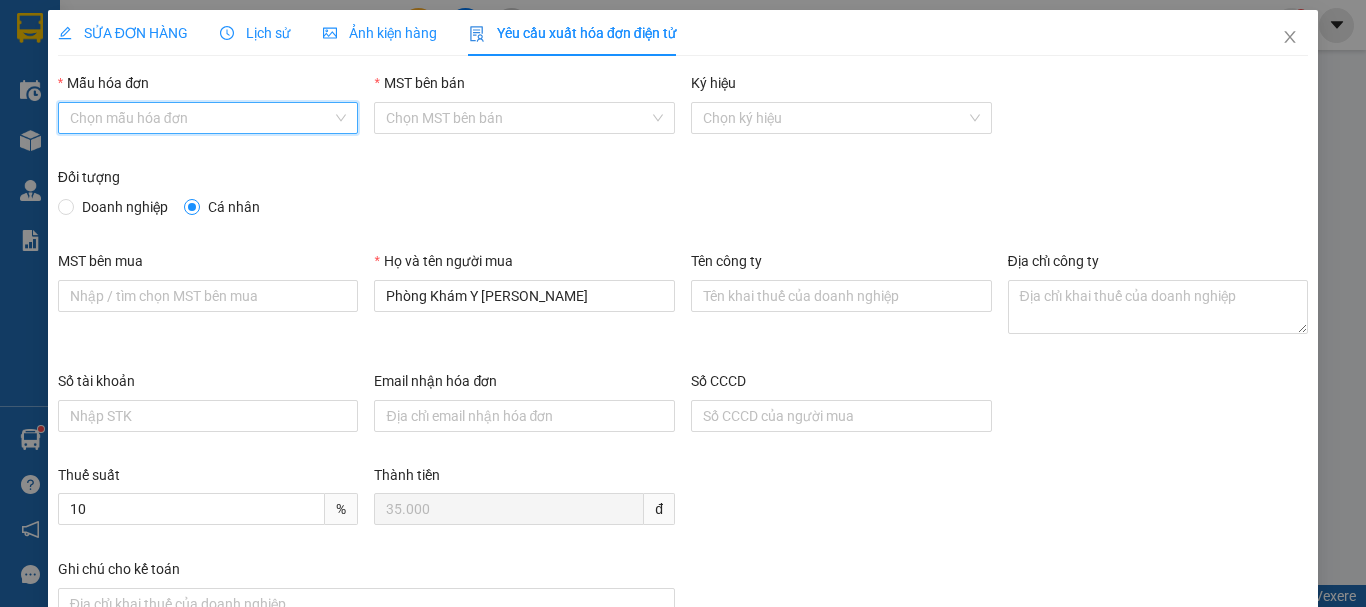 click on "Mẫu hóa đơn" at bounding box center (201, 118) 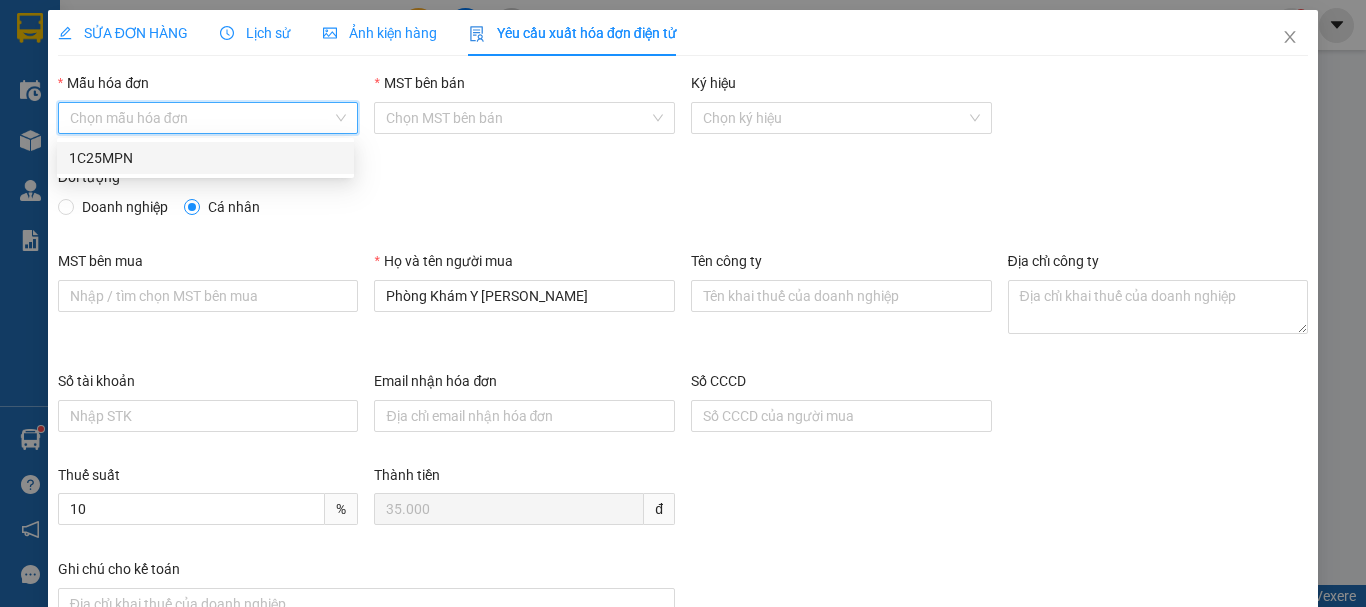 click on "1C25MPN" at bounding box center [205, 158] 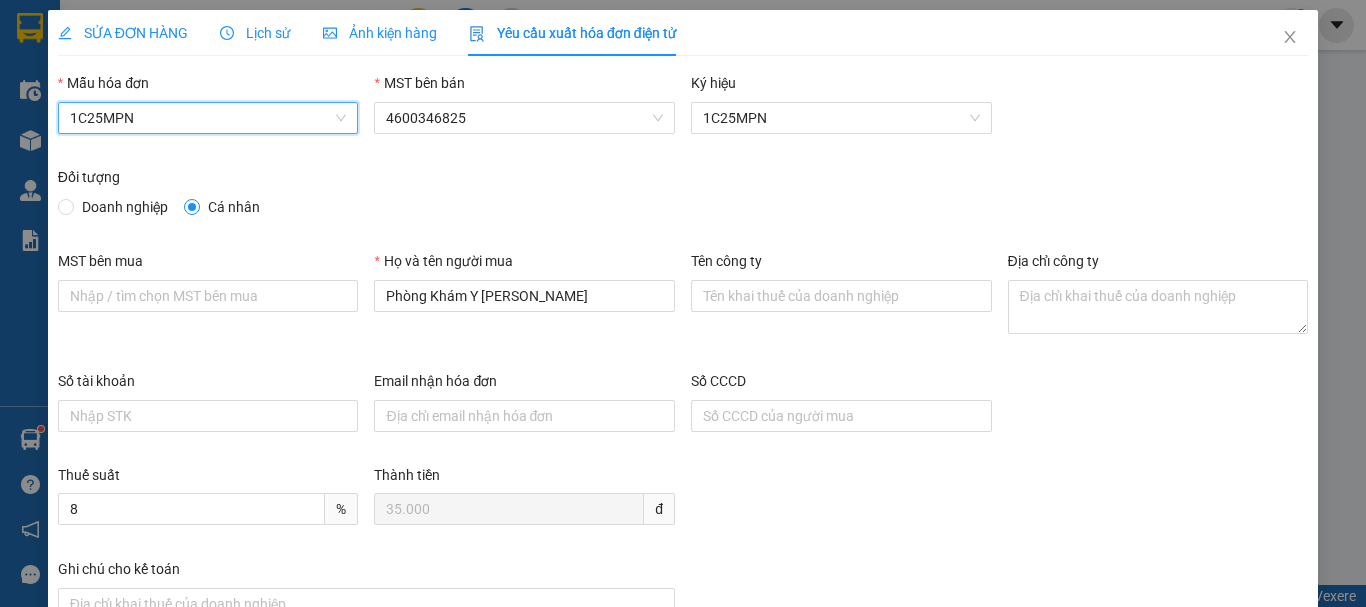 click on "Doanh nghiệp" at bounding box center (125, 207) 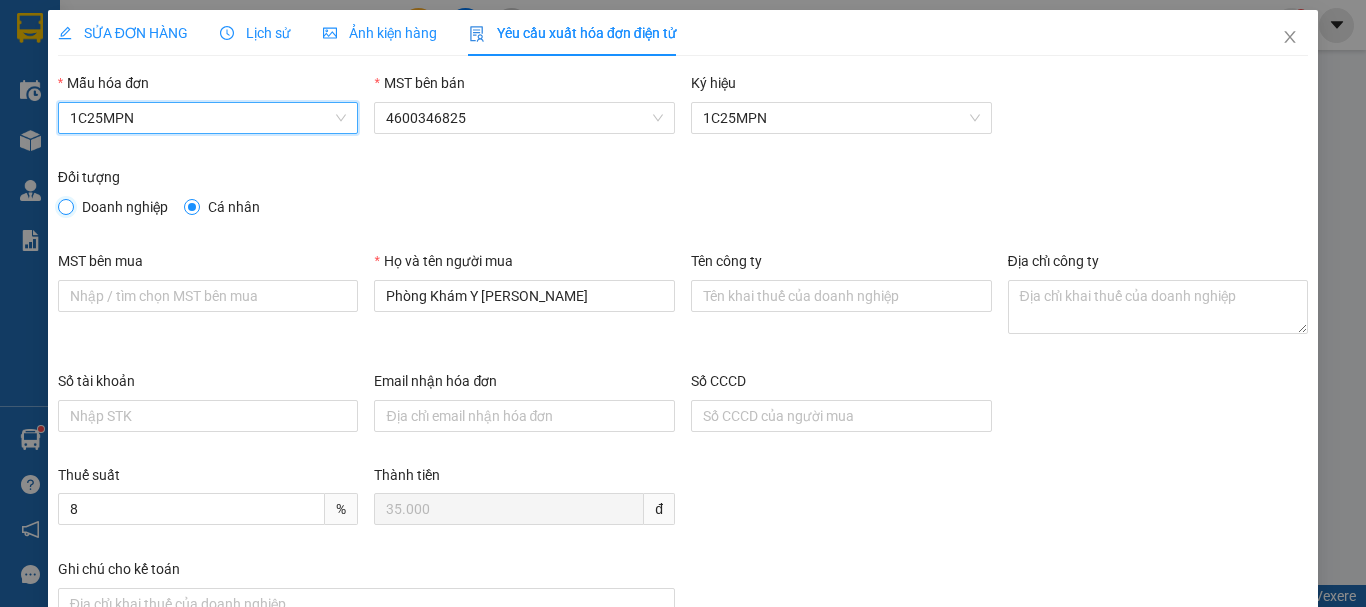 radio on "true" 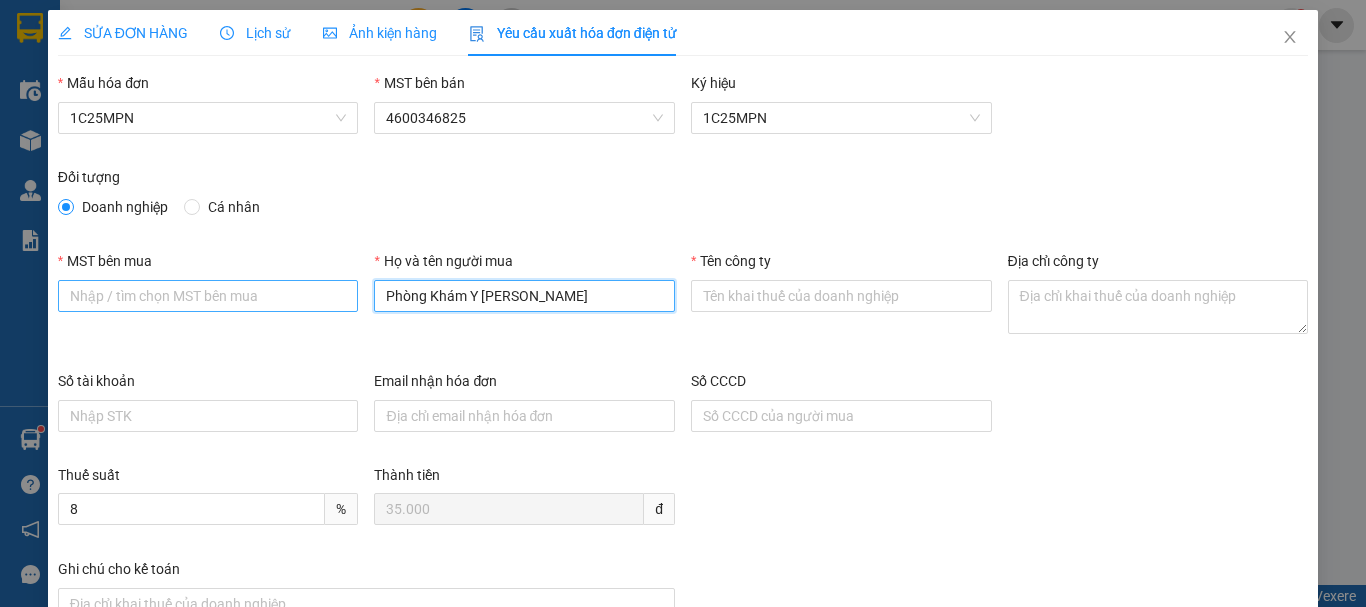 drag, startPoint x: 544, startPoint y: 300, endPoint x: 323, endPoint y: 307, distance: 221.11082 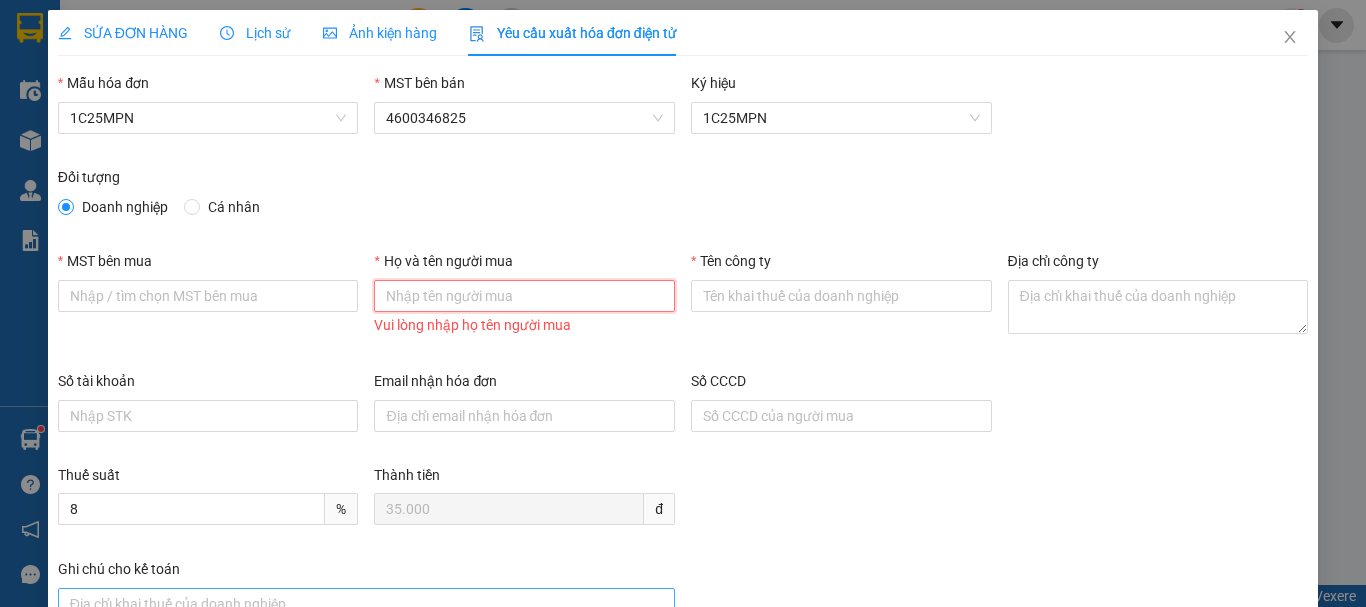 type 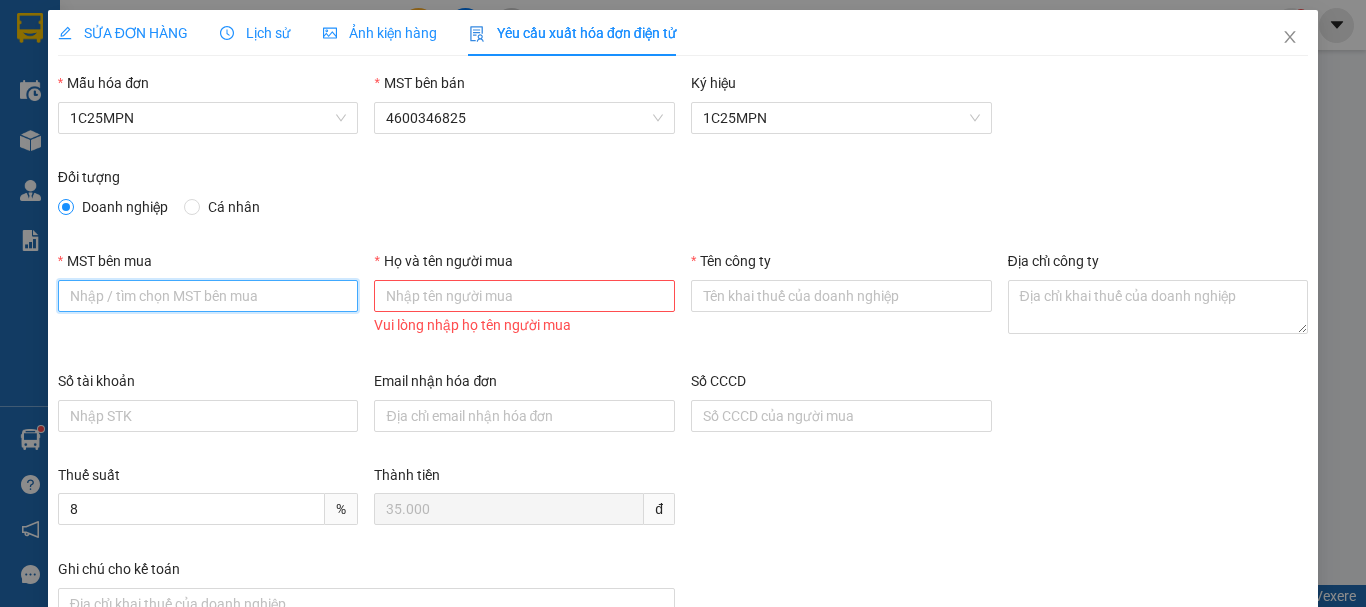 click on "MST bên mua" at bounding box center [208, 296] 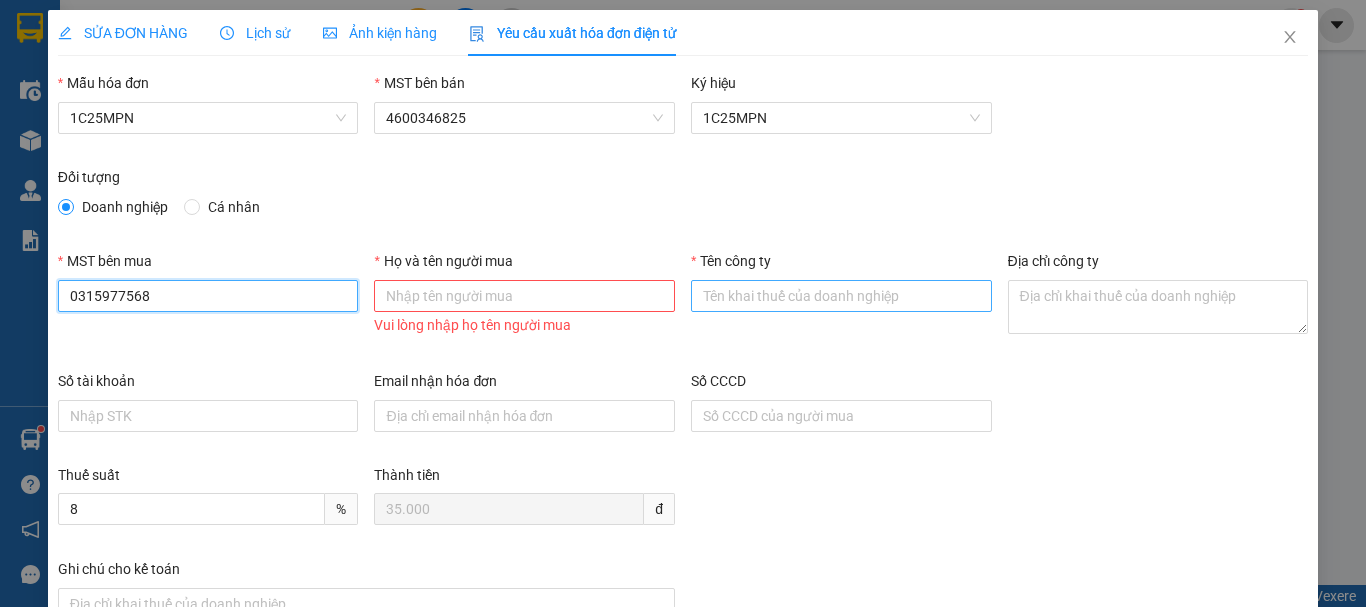 paste on "CÔNG TY TNHH GENE SOLUTIONS LAB" 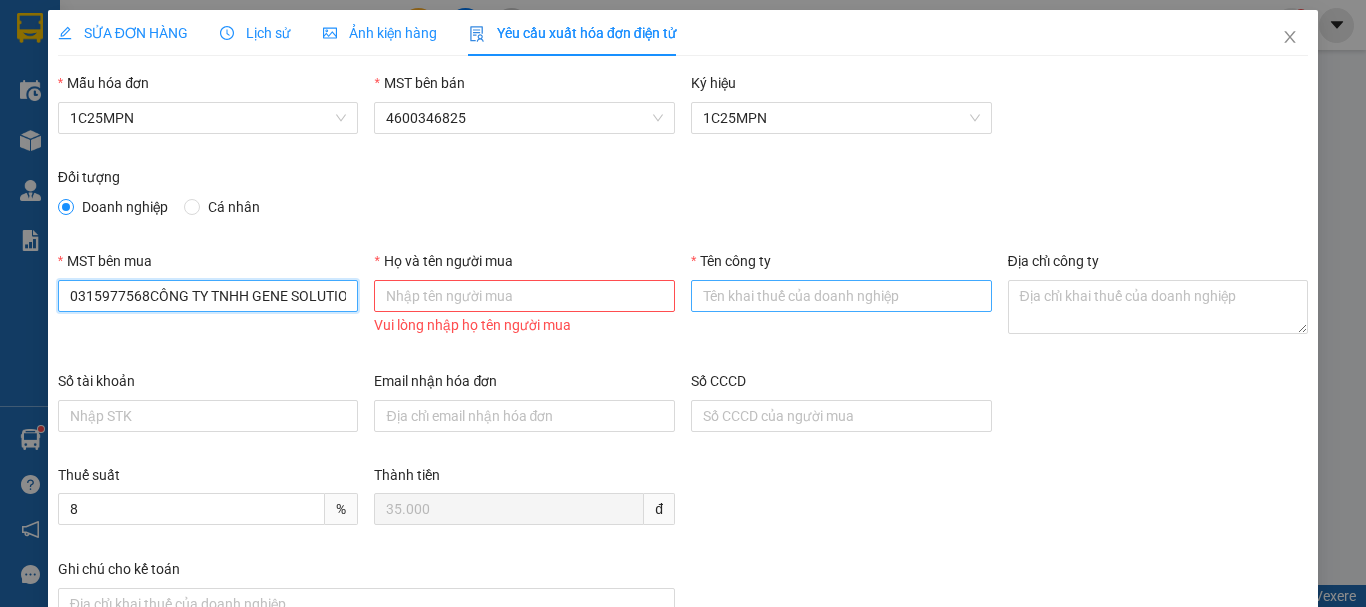 scroll, scrollTop: 0, scrollLeft: 45, axis: horizontal 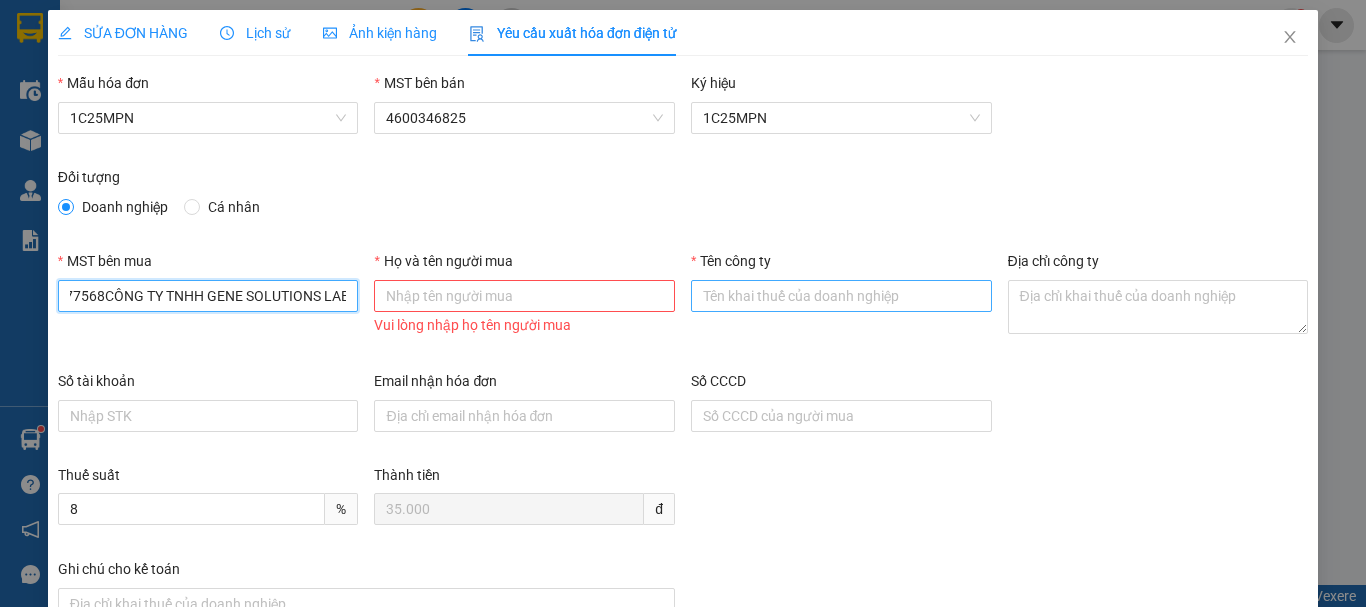 type on "0315977568CÔNG TY TNHH GENE SOLUTIONS LAB" 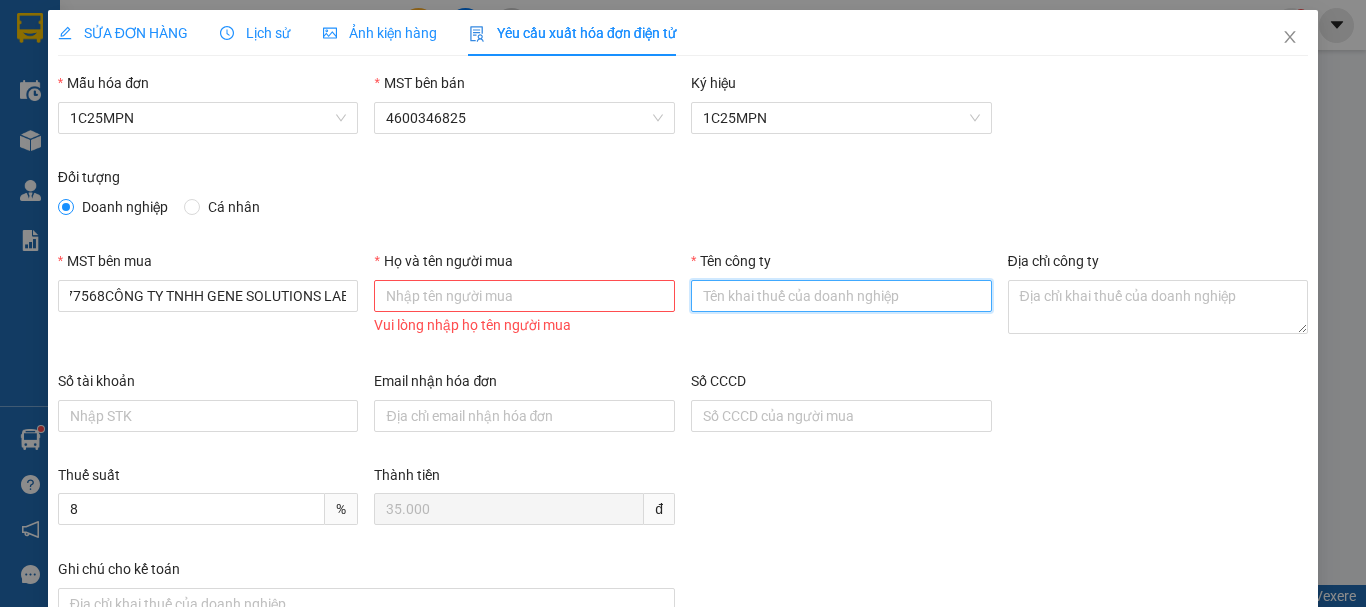 click on "Tên công ty" at bounding box center [841, 296] 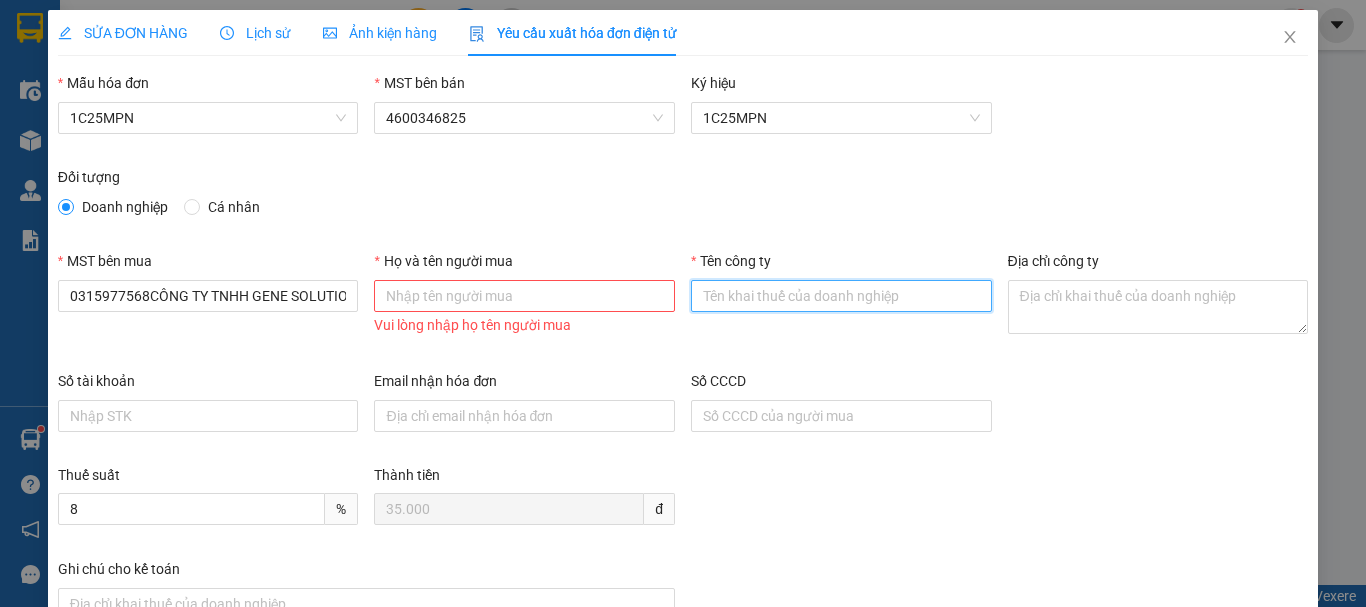 paste on "CÔNG TY TNHH GENE SOLUTIONS LAB" 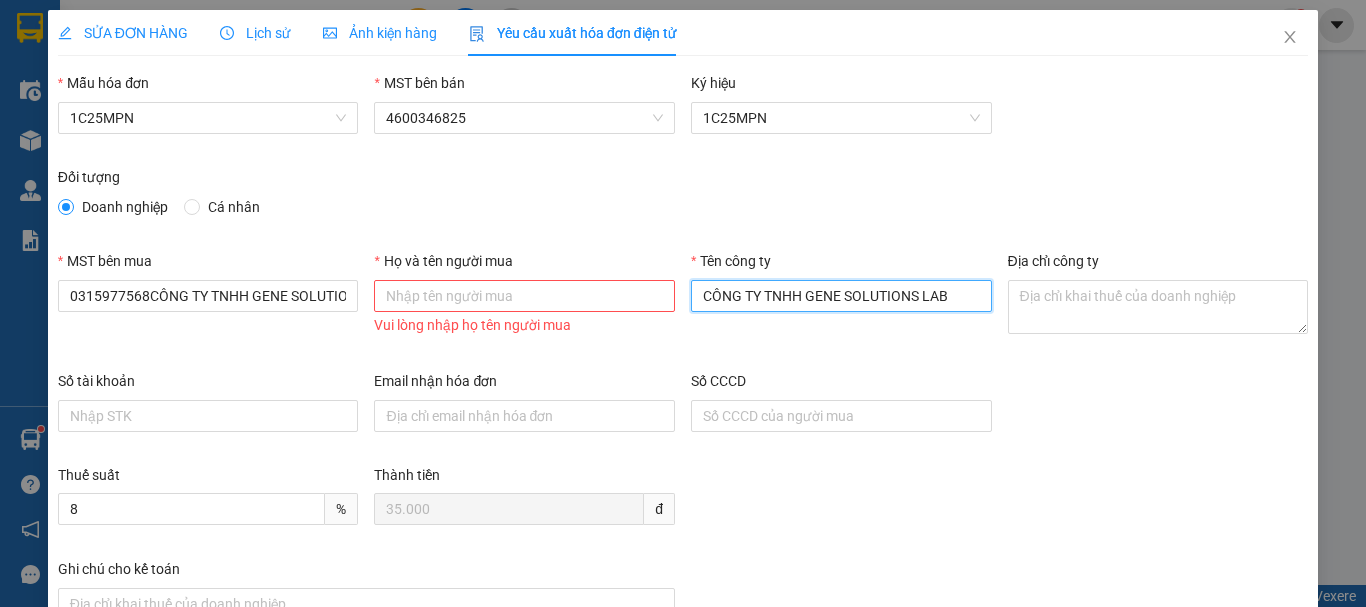 type on "CÔNG TY TNHH GENE SOLUTIONS LAB" 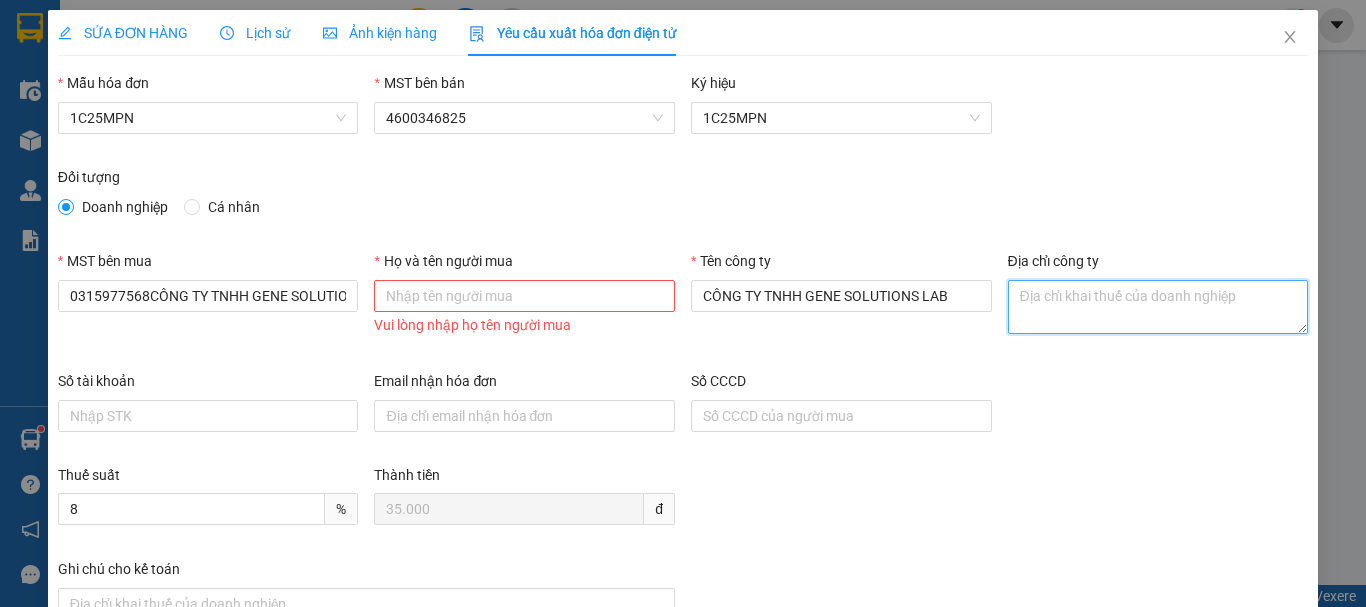 click on "Địa chỉ công ty" at bounding box center [1158, 307] 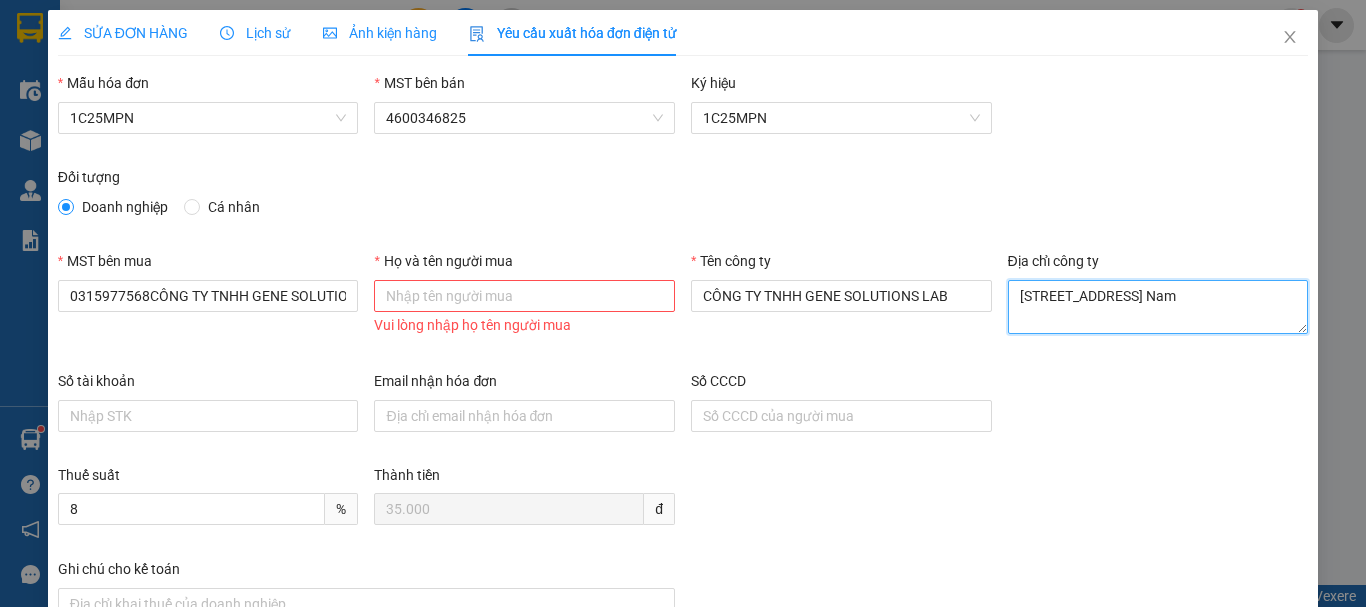 scroll, scrollTop: 22, scrollLeft: 0, axis: vertical 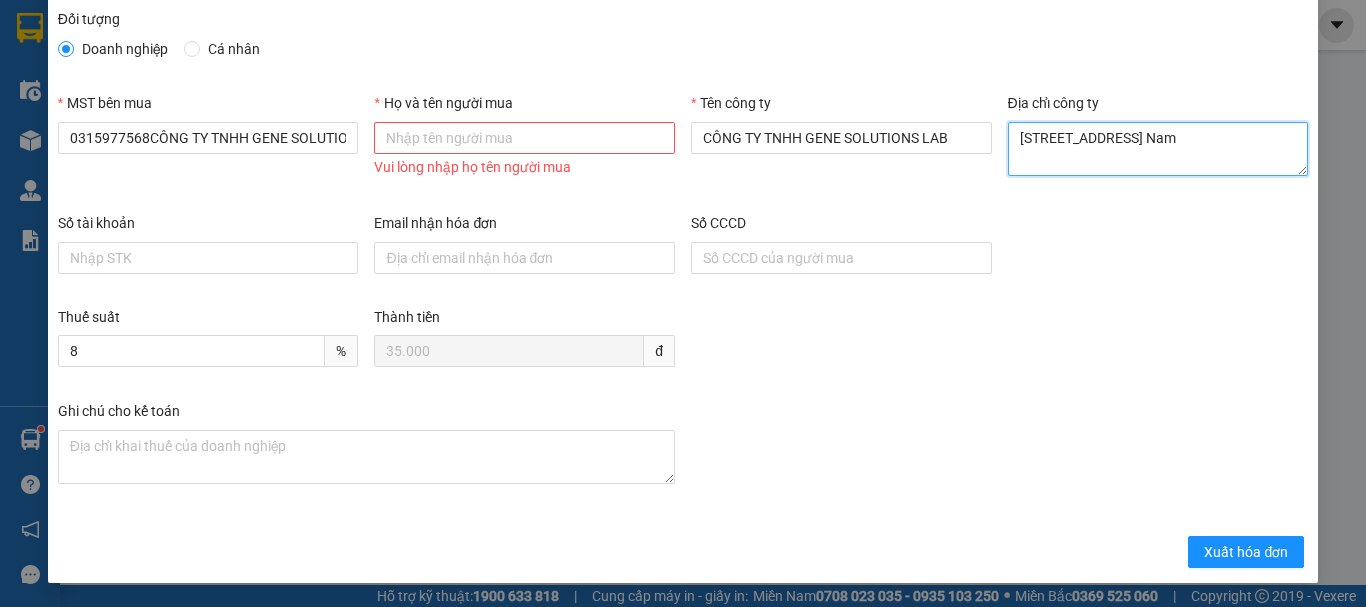 type on "[STREET_ADDRESS] Nam" 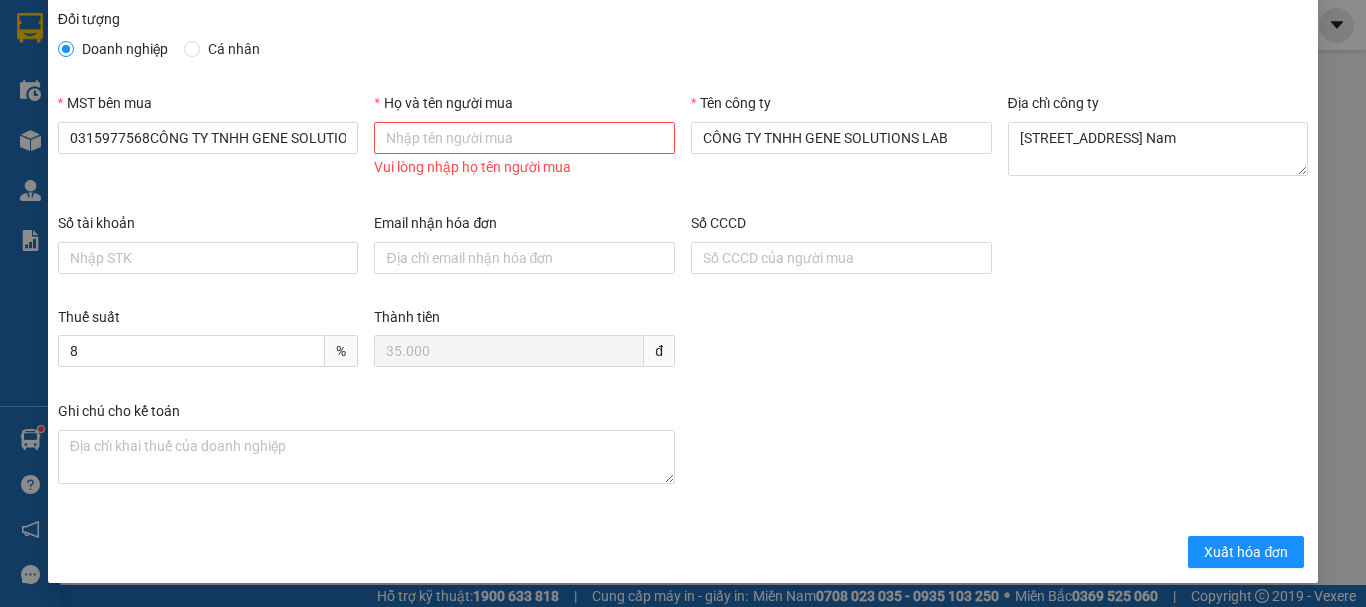 click on "SỬA ĐƠN HÀNG Lịch sử Ảnh kiện hàng Yêu cầu xuất hóa đơn điện tử Total Paid Fee 0 Total UnPaid Fee 35.000 Cash Collection Total Fee Mã ĐH:  HG1007250059 Gói vận chuyển:   Tiêu chuẩn Nhân viên tạo:   nxuankhanh.halan Cước rồi :   0   Nhãn Chưa cước :   35.000 Ngày GD:   [DATE] 07:19 SĐT Người Gửi  * 0949392662 Người gửi  * Phòng Khám Y [PERSON_NAME] VP gửi  * VP [PERSON_NAME] Lấy hàng Lấy tận nơi Lấy Cước lấy hàng 0 SĐT Người Nhận  * 0961347634 Người nhận  * GS VP Nhận  * VP Đại Cồ Việt Giao hàng Giao tận nơi Giao Cước giao hàng 0 CMND/Passport VD: [PASSPORT] SL  * Đơn vị tính  * Tên hàng  Định lượng Giá trị hàng Loại phụ phí Ghi chú Cước hàng                     1 Bất kỳ HỘP MẪU 0 kg 0   35.000 Tổng:  1 Ghi chú đơn hàng Thu Hộ Chuyển khoản ng. gửi 0 Phí thu hộ khách nhận trả 0 Trạng thái Thu Hộ   Chưa thu 35.000 0 VND" at bounding box center [683, 217] 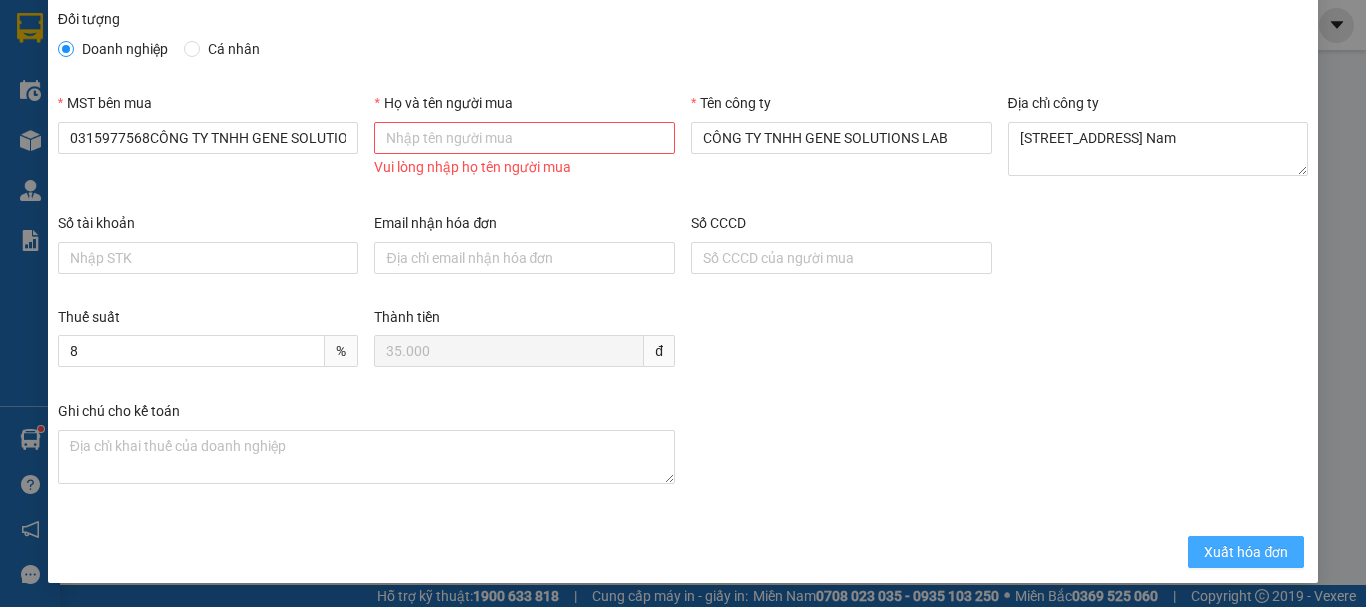 drag, startPoint x: 1207, startPoint y: 551, endPoint x: 850, endPoint y: 567, distance: 357.35837 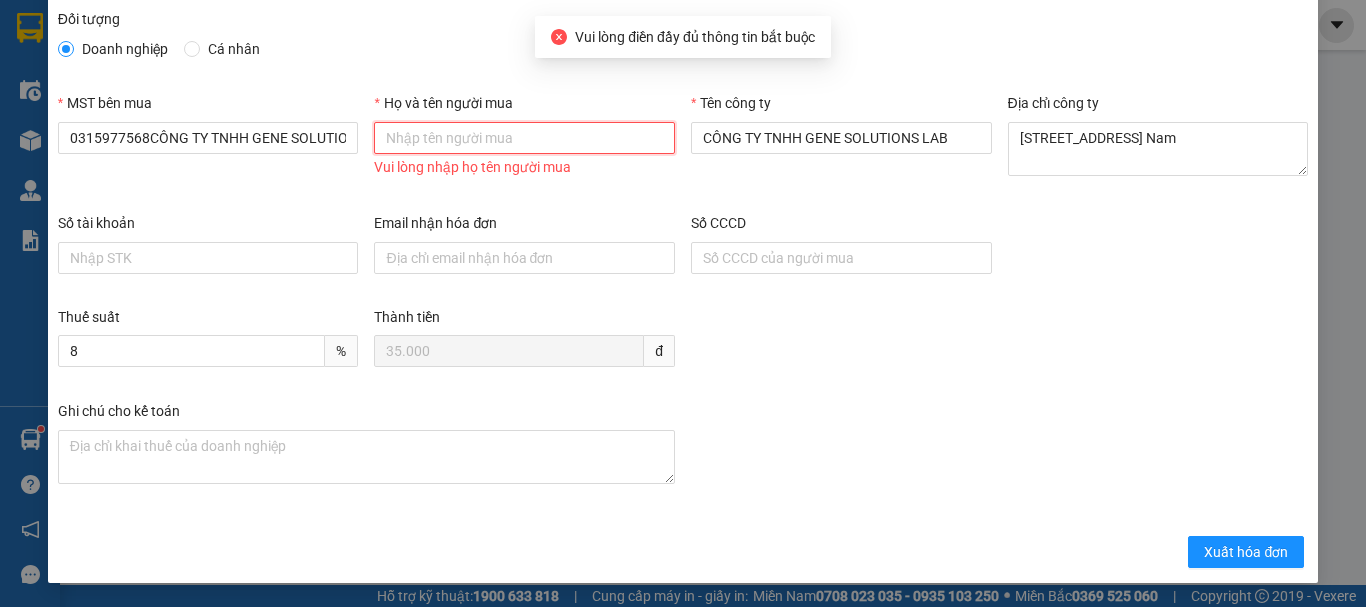 click on "Họ và tên người mua" at bounding box center (524, 138) 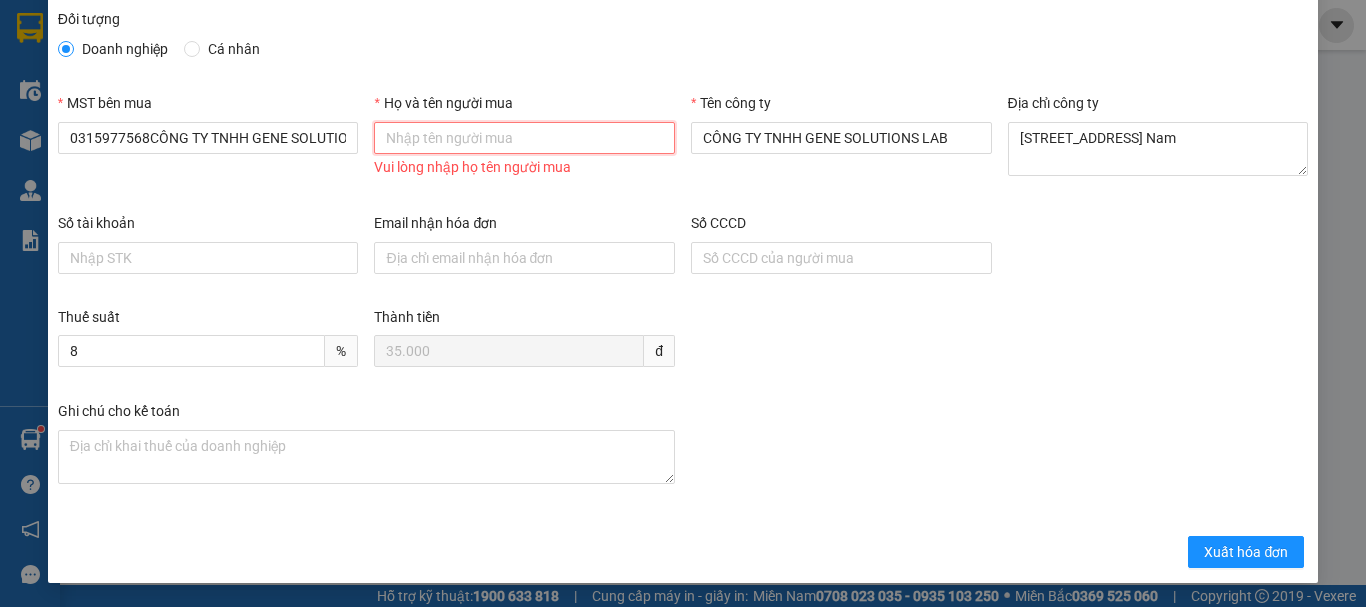 type on "CÔNG TY TNHH GENE SOLUTIONS LAB" 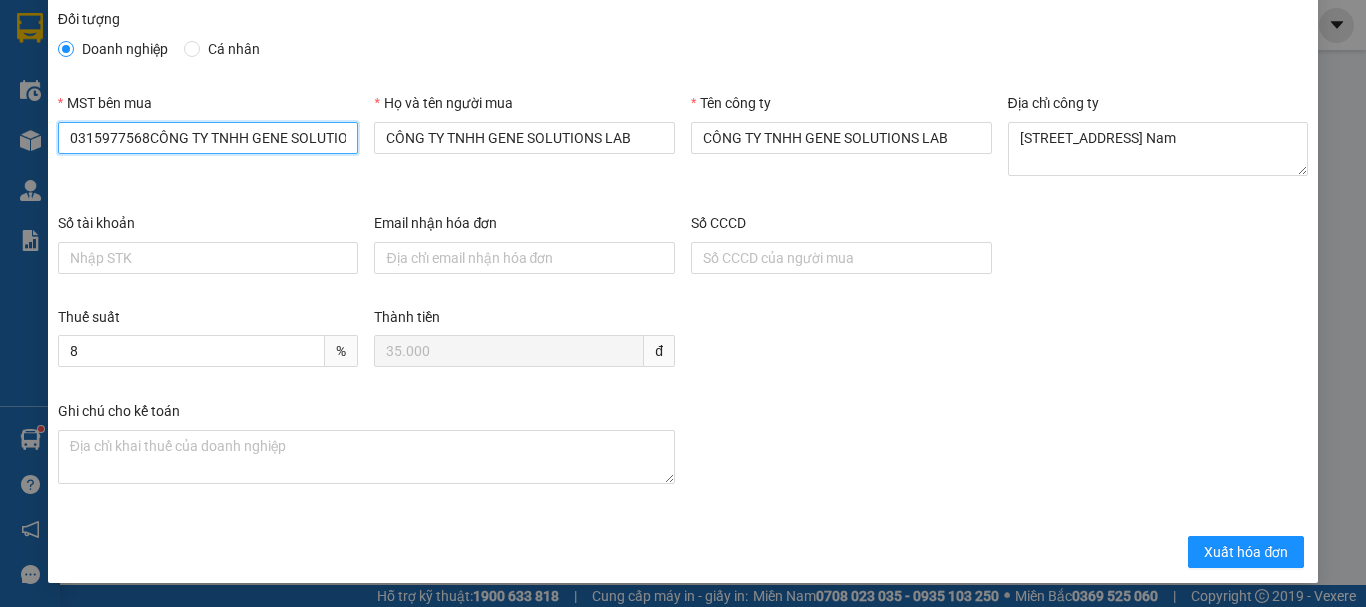 scroll, scrollTop: 0, scrollLeft: 45, axis: horizontal 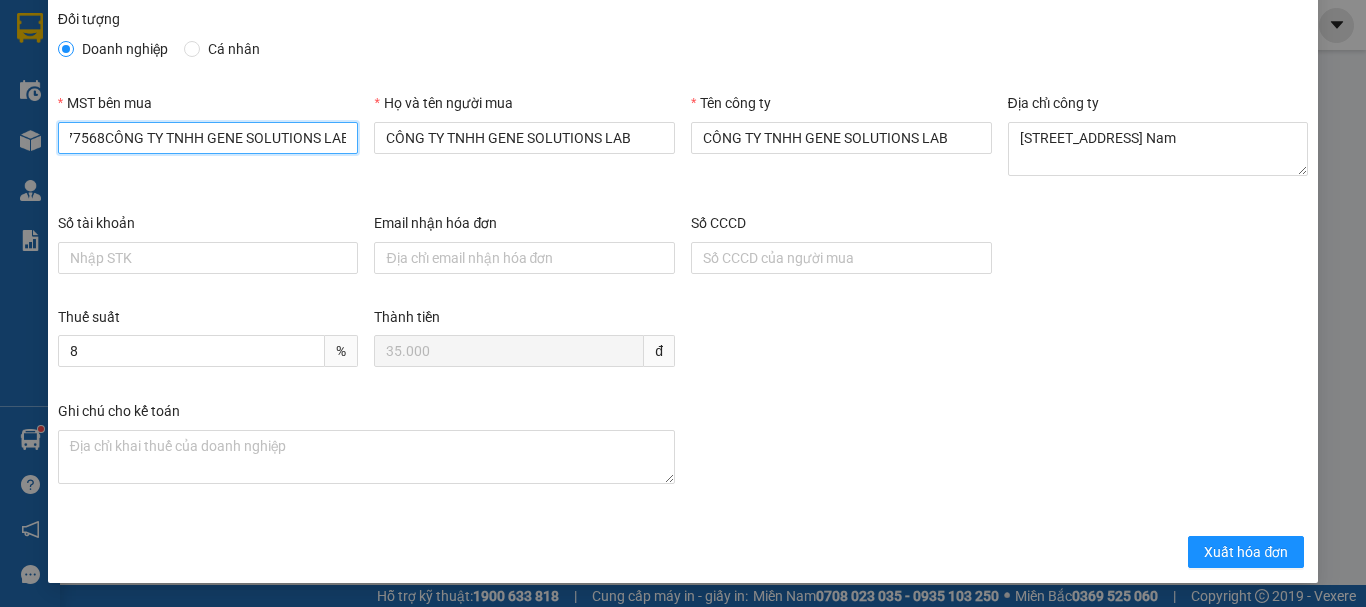 drag, startPoint x: 148, startPoint y: 137, endPoint x: 350, endPoint y: 154, distance: 202.71408 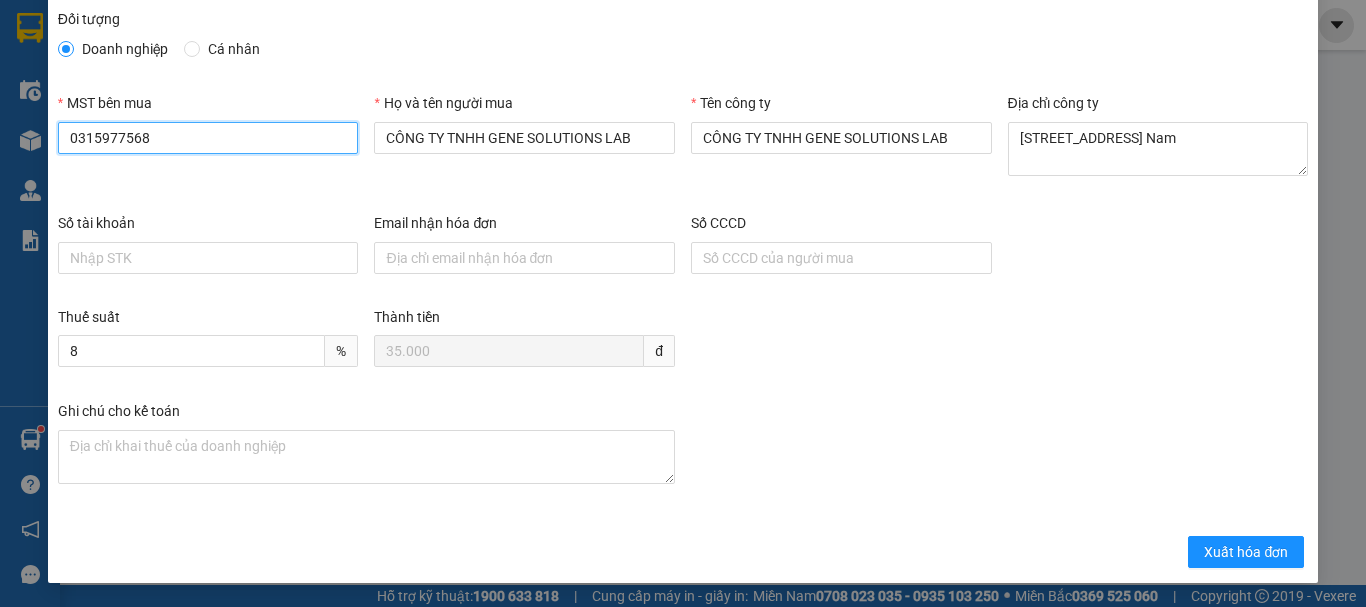 scroll, scrollTop: 0, scrollLeft: 0, axis: both 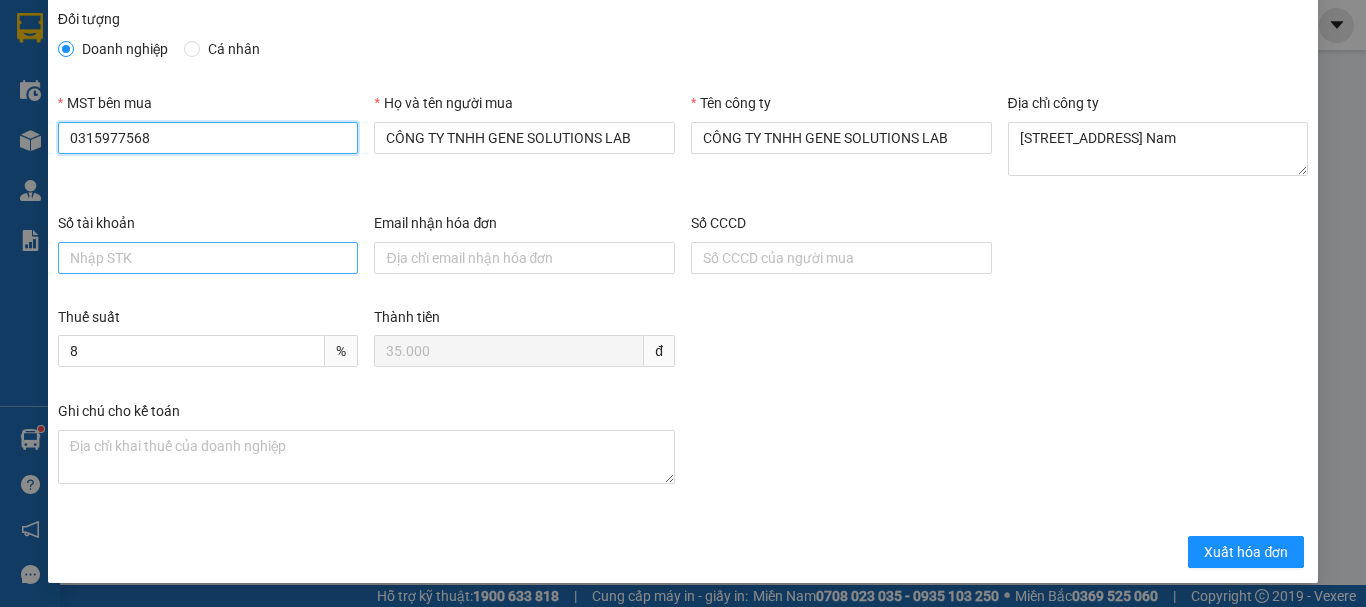 type on "0315977568" 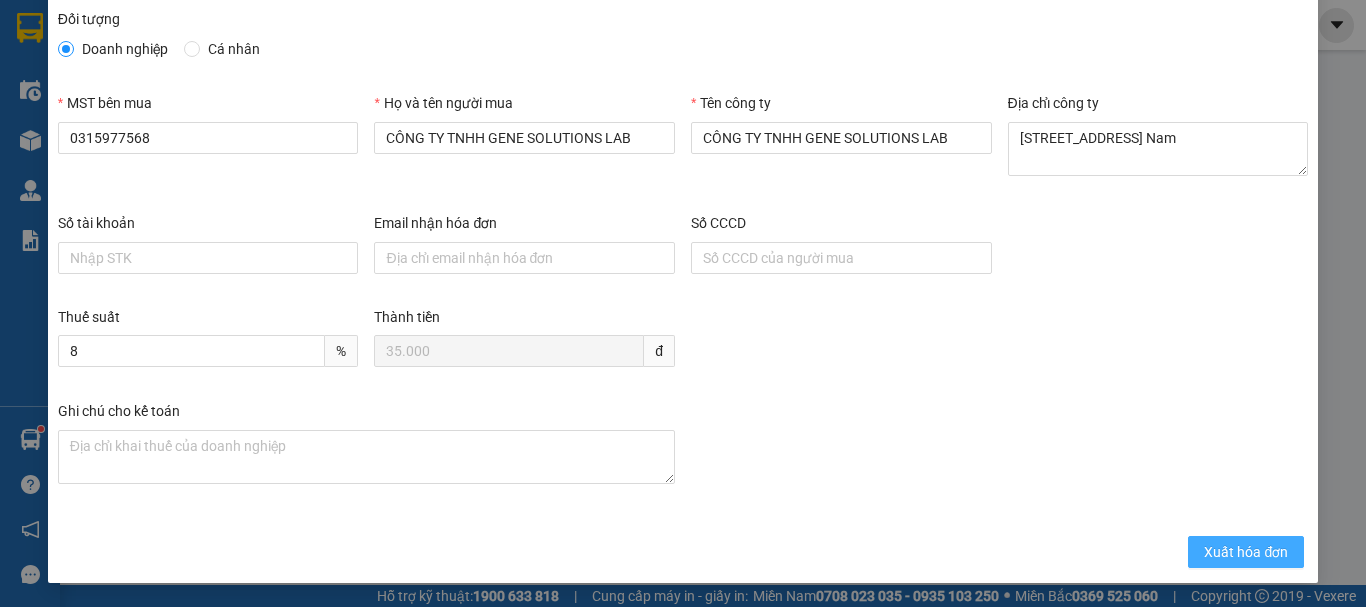 click on "Xuất hóa đơn" at bounding box center [1246, 552] 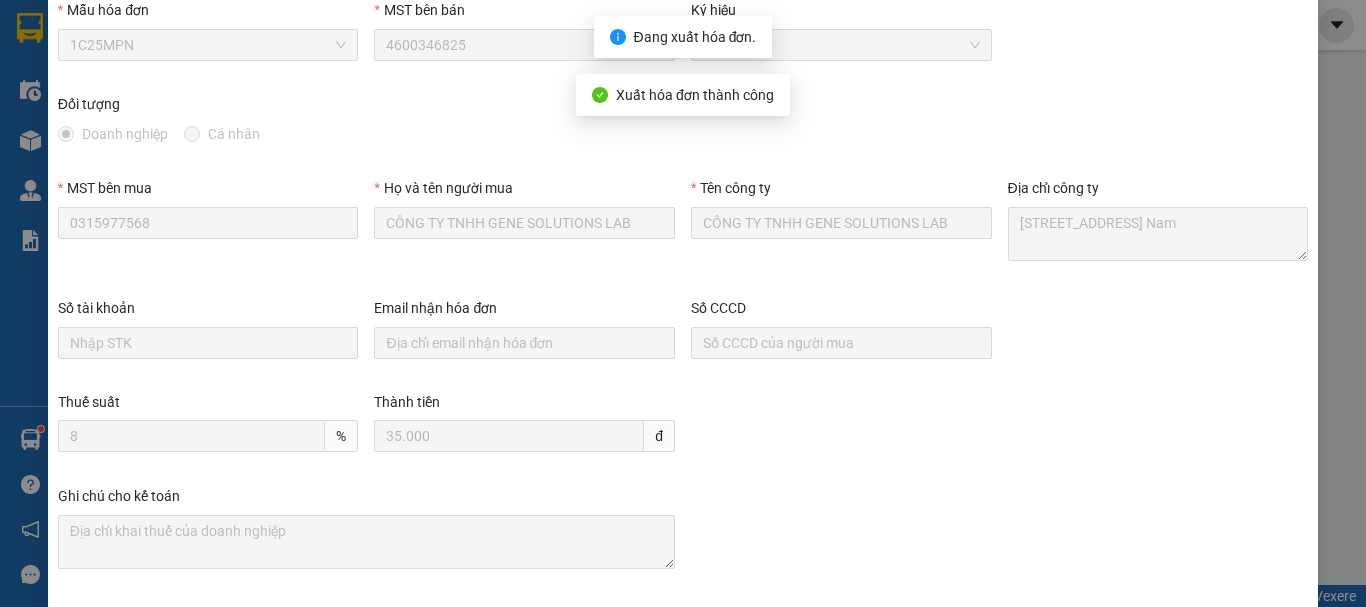 scroll, scrollTop: 0, scrollLeft: 0, axis: both 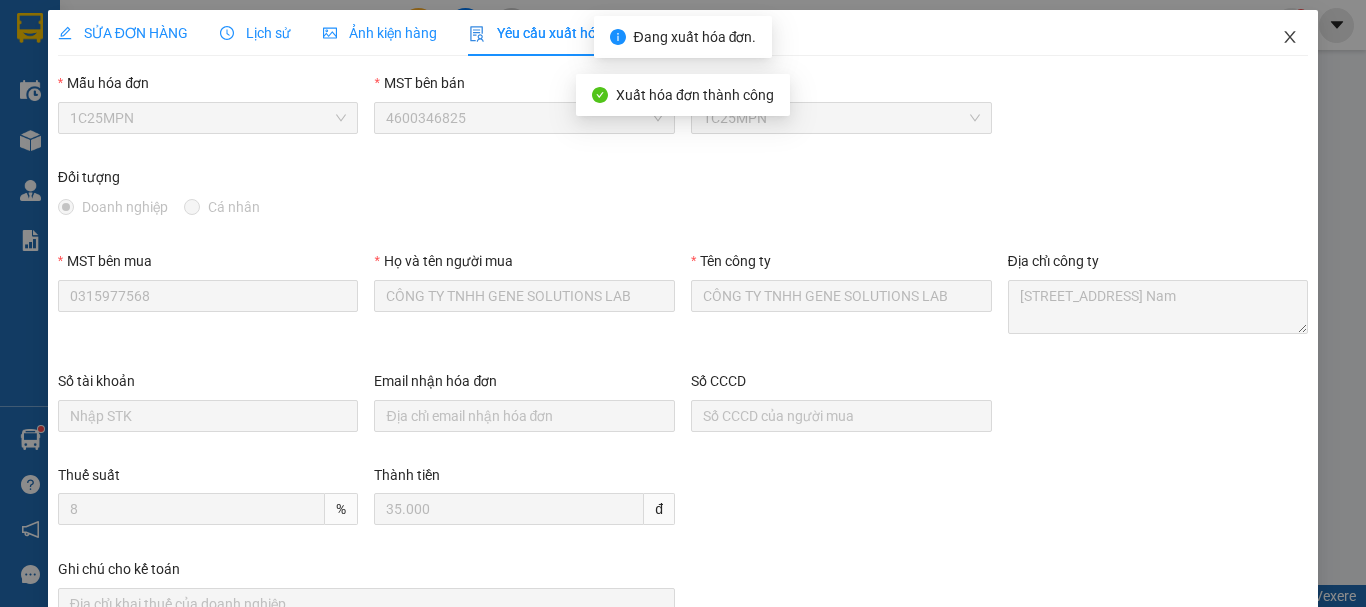click 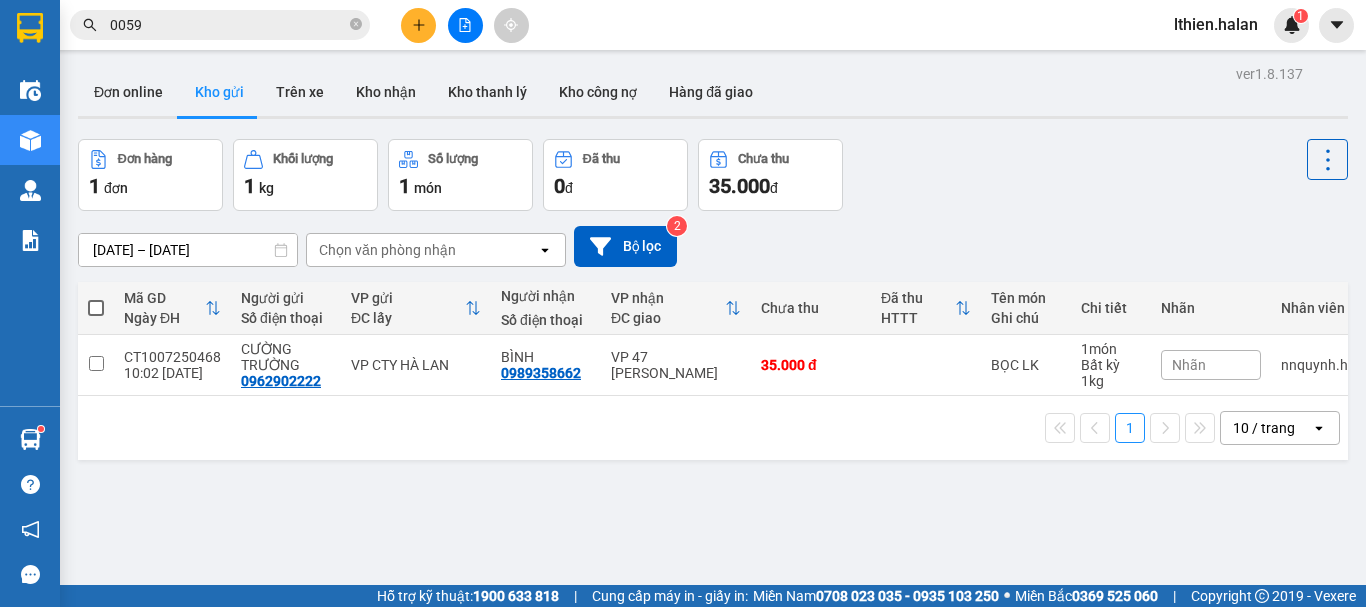 click on "0059" at bounding box center [220, 25] 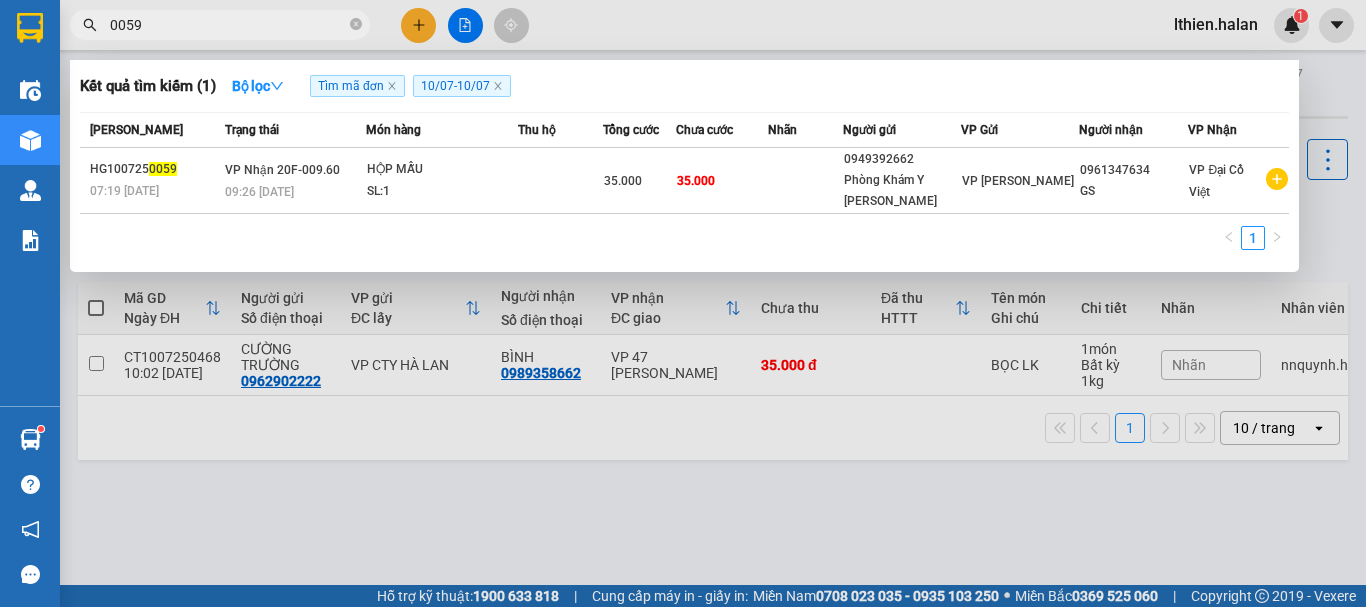 click on "0059" at bounding box center (228, 25) 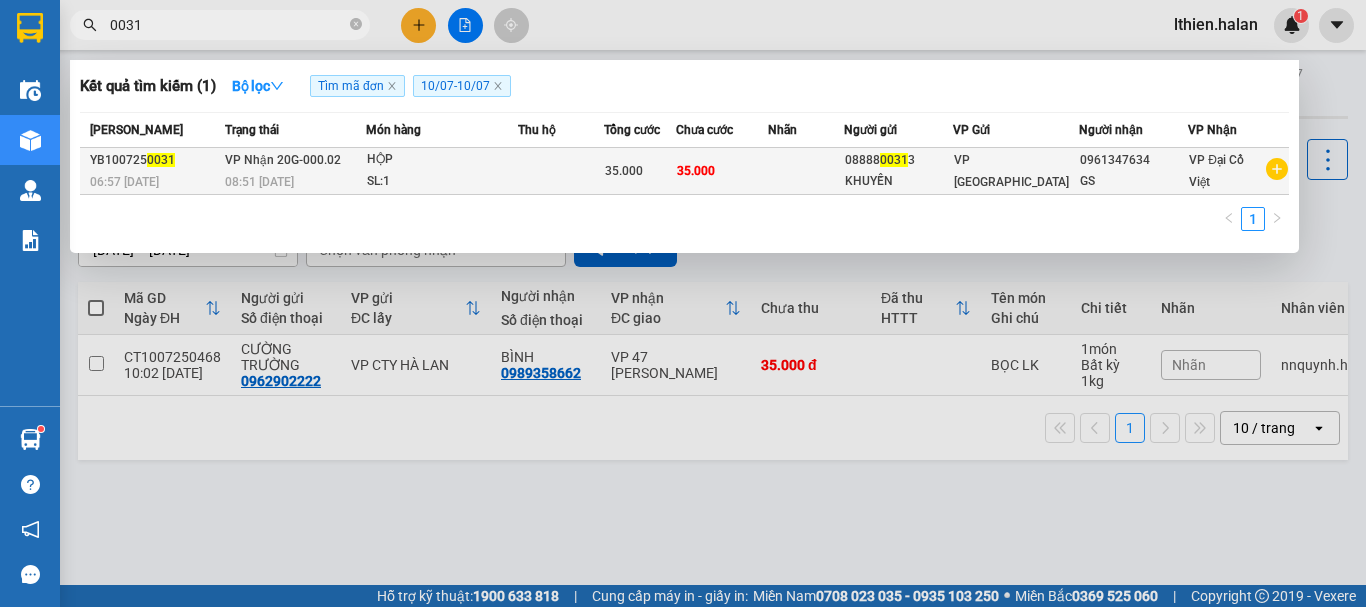 type on "0031" 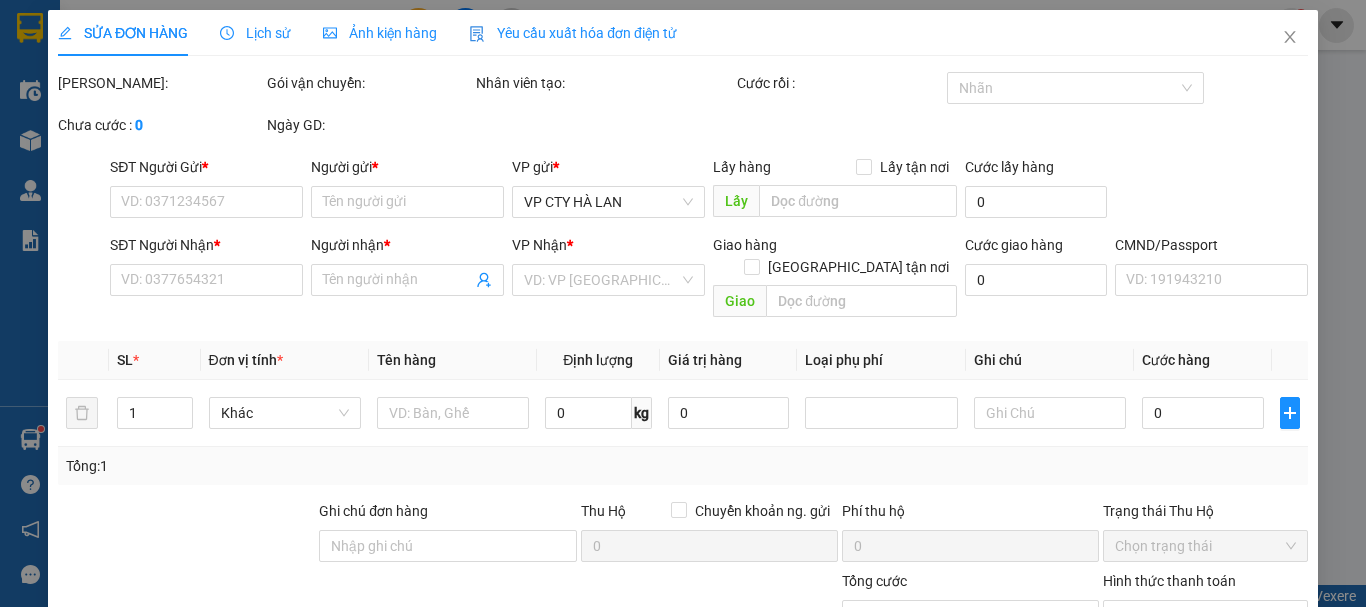 type on "0888800313" 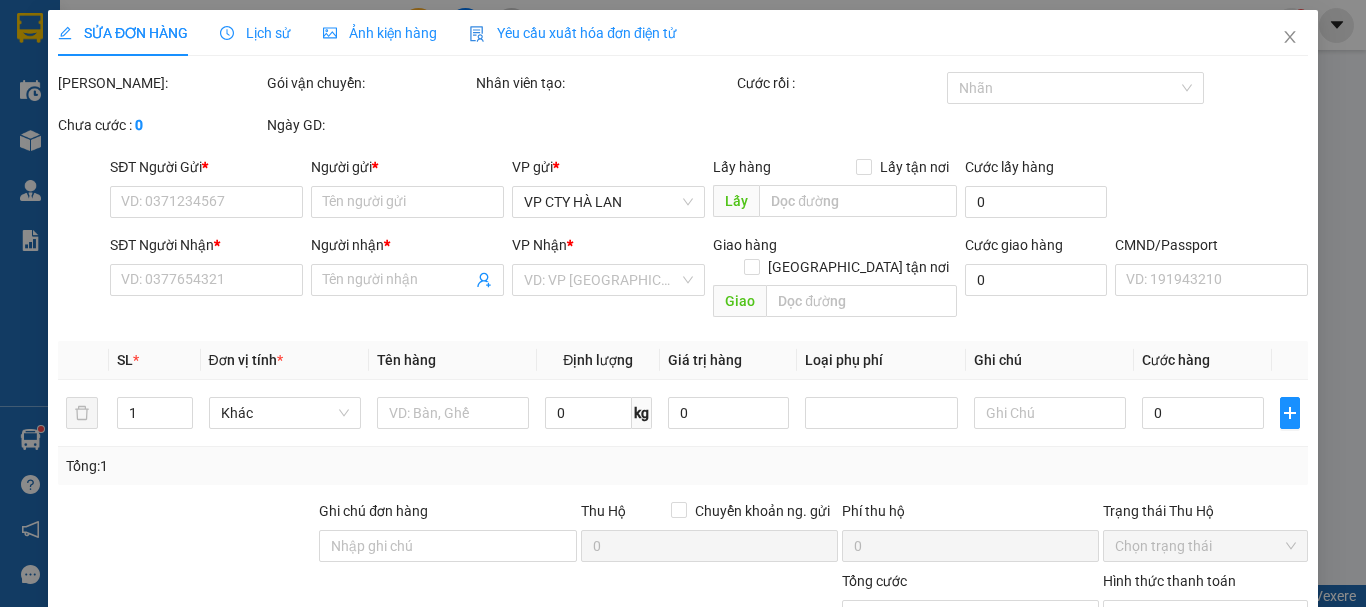 type on "KHUYẾN" 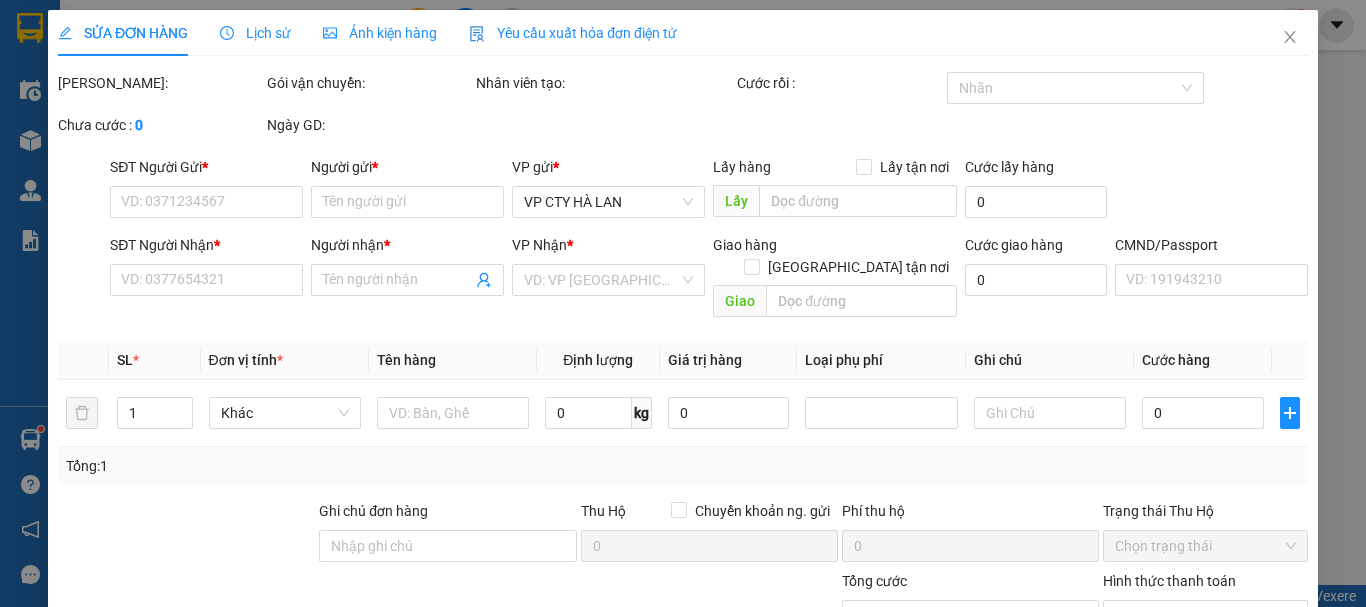 type on "35.000" 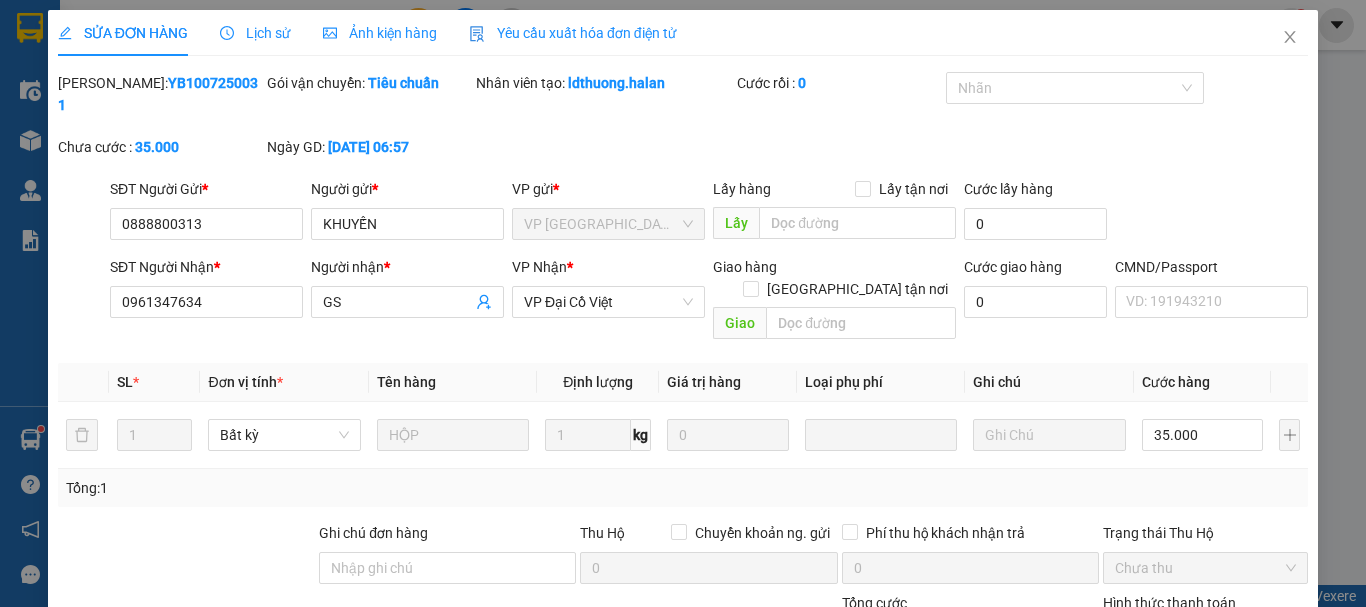 click on "Yêu cầu xuất hóa đơn điện tử" at bounding box center (573, 33) 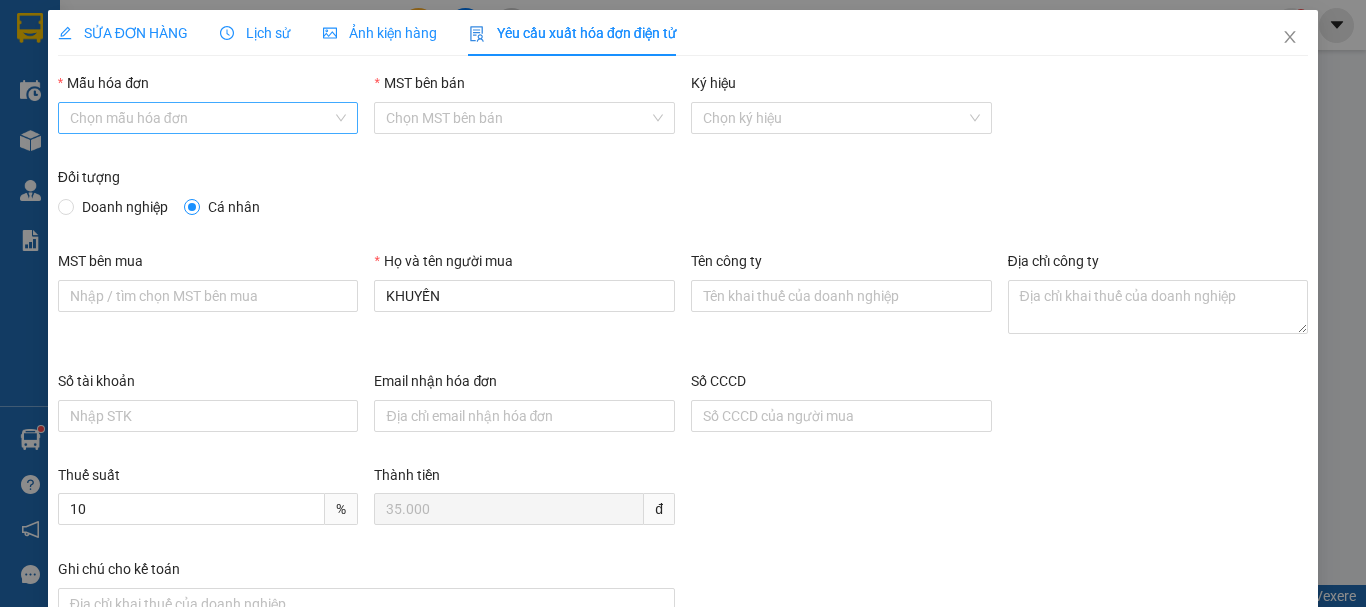 click on "Mẫu hóa đơn" at bounding box center (201, 118) 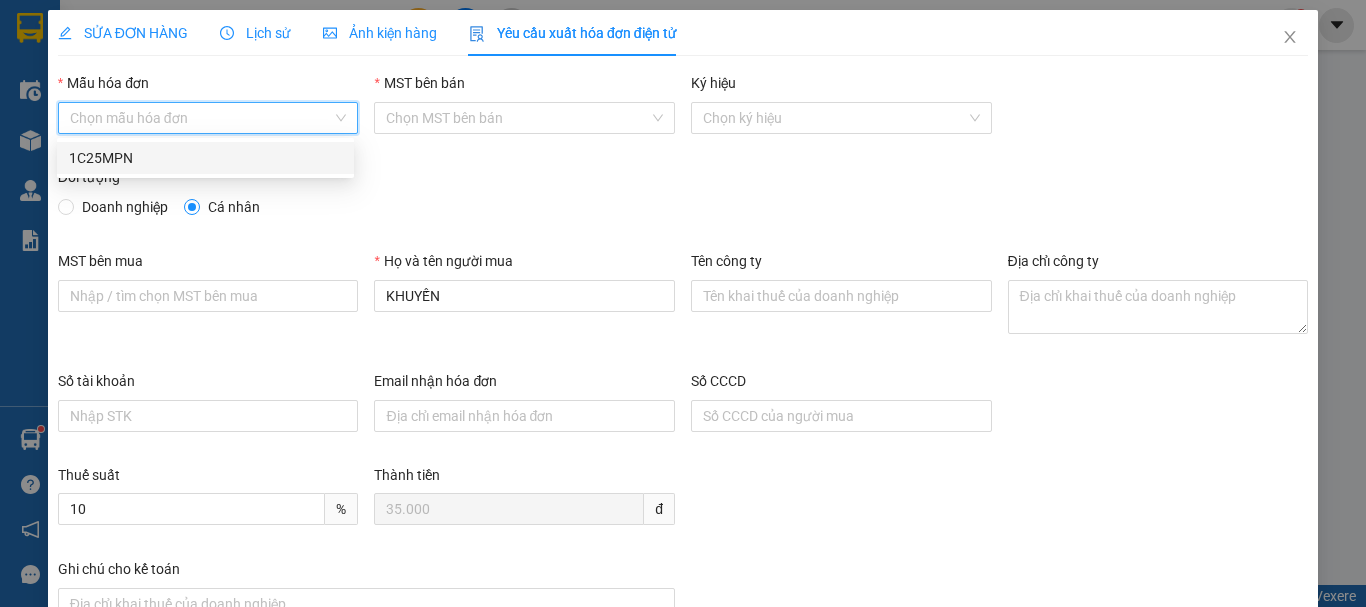 click on "1C25MPN" at bounding box center [205, 158] 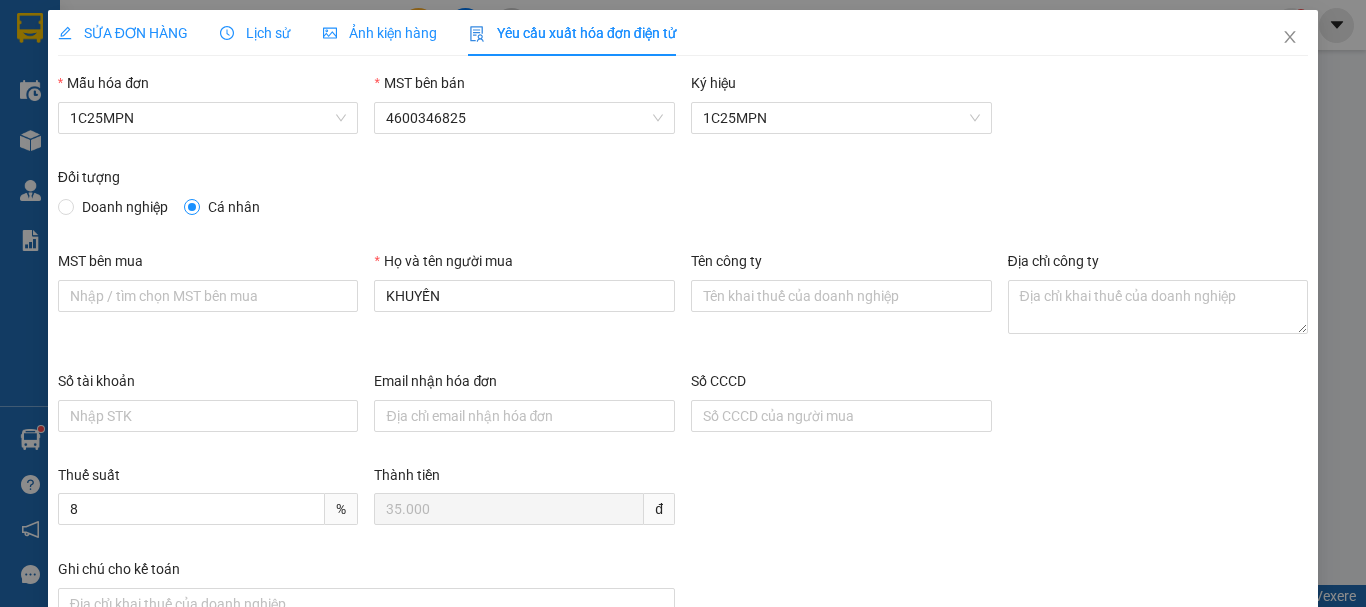 click on "Doanh nghiệp" at bounding box center [125, 207] 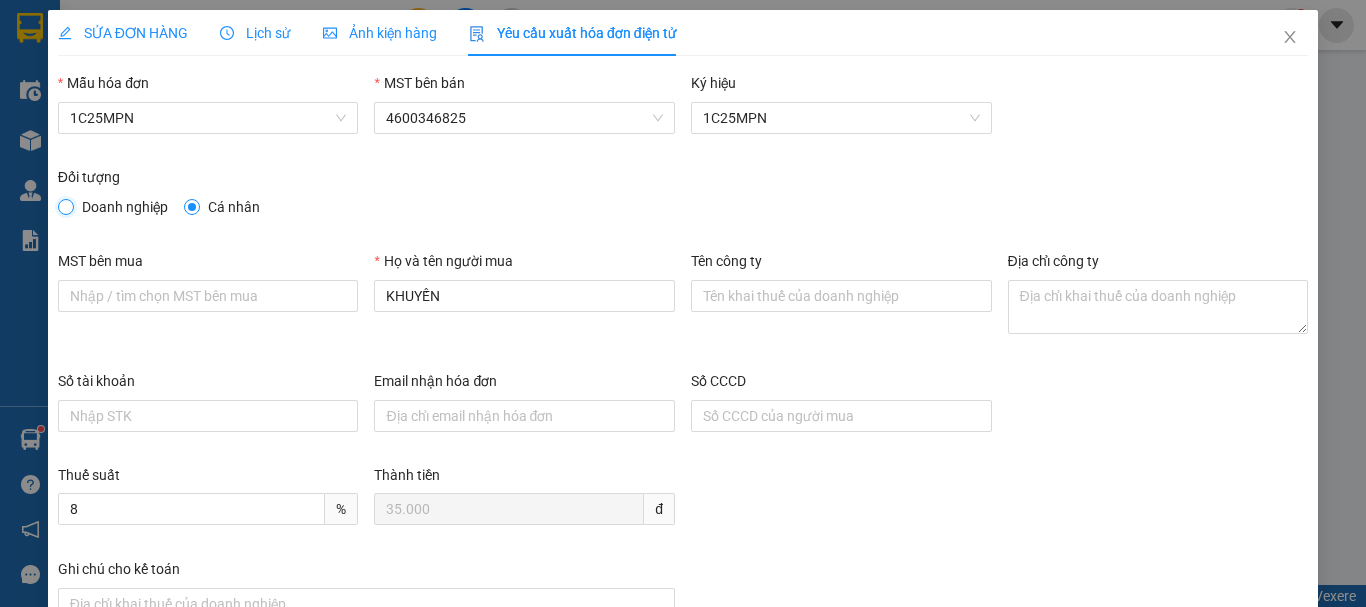 radio on "true" 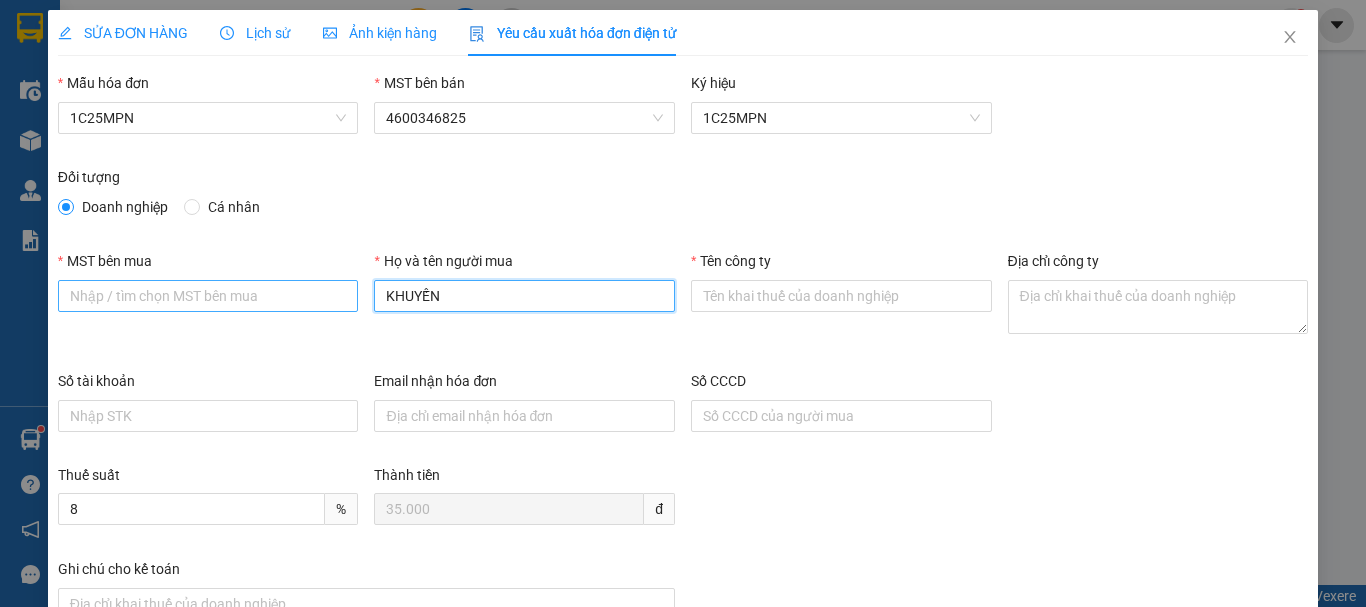 drag, startPoint x: 468, startPoint y: 295, endPoint x: 276, endPoint y: 300, distance: 192.0651 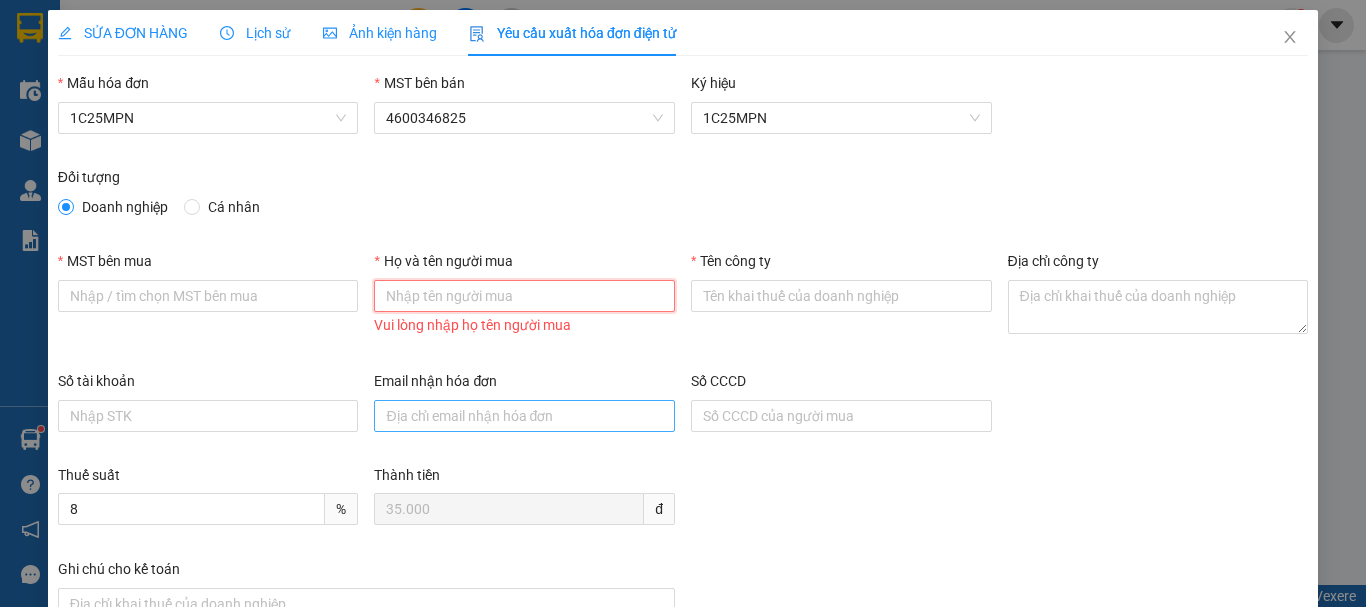 type 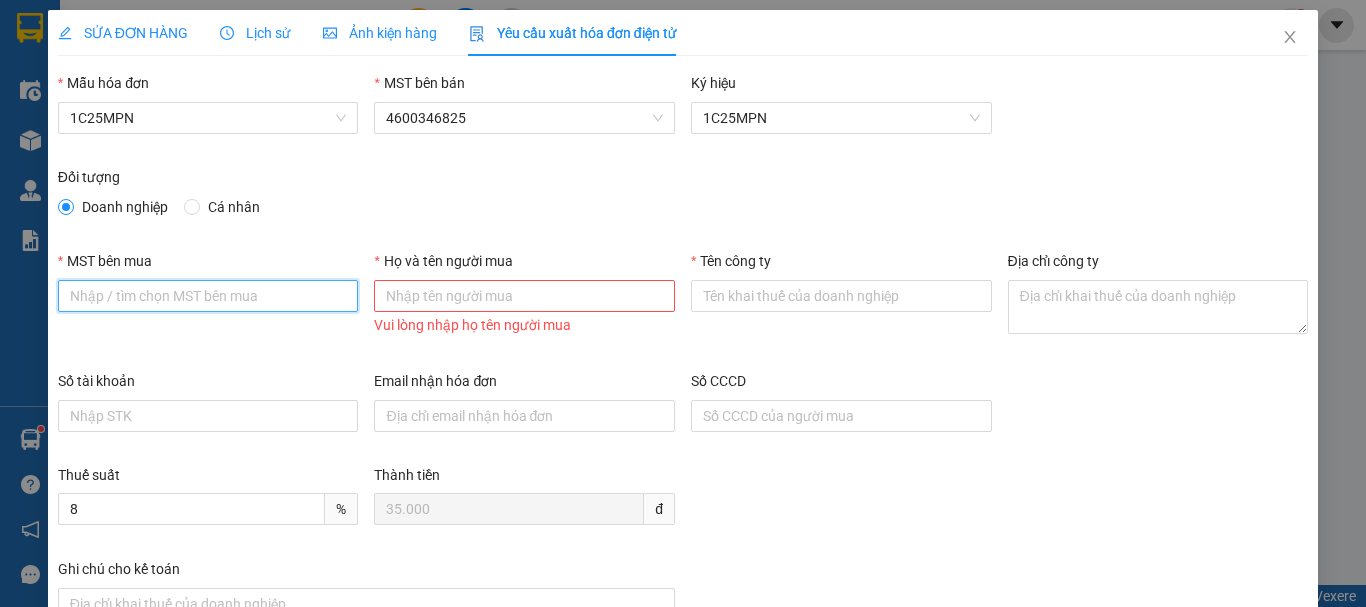 click on "MST bên mua" at bounding box center [208, 296] 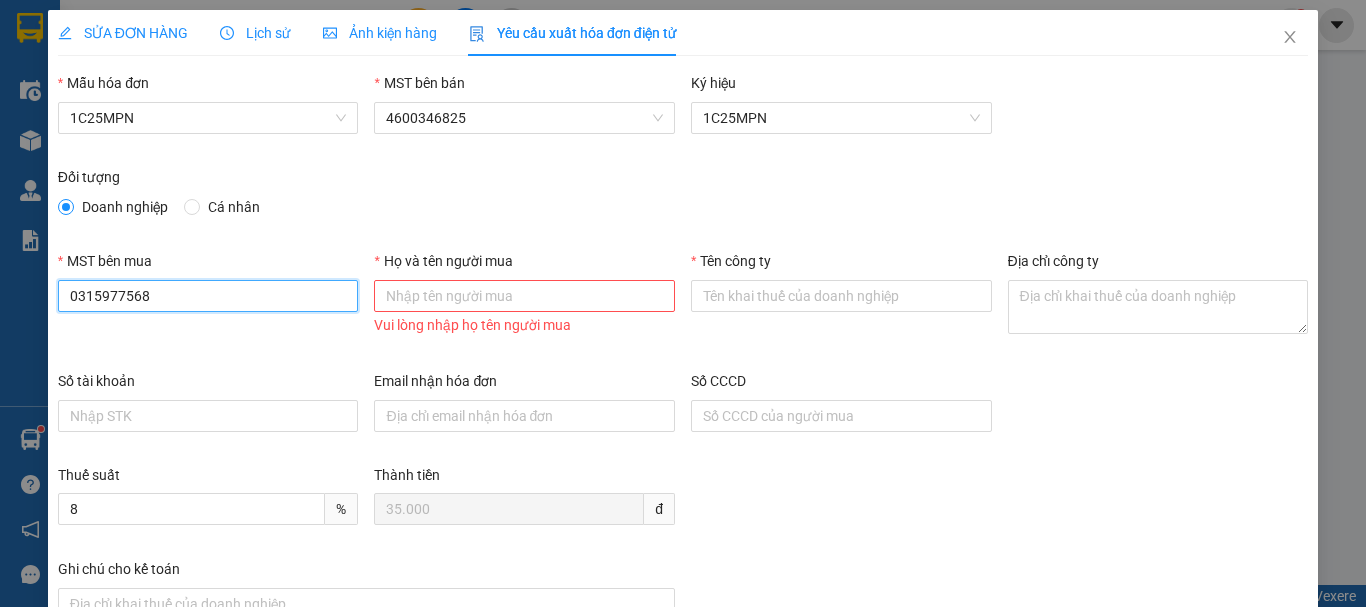 type on "0315977568" 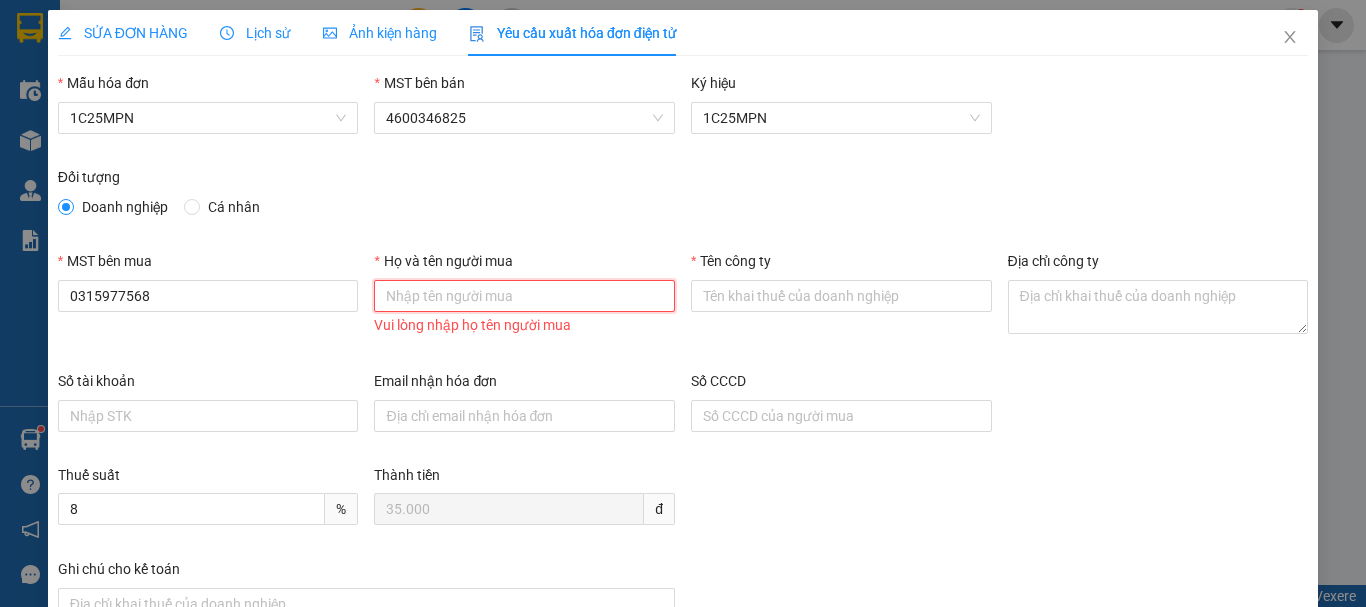 click on "Họ và tên người mua" at bounding box center [524, 296] 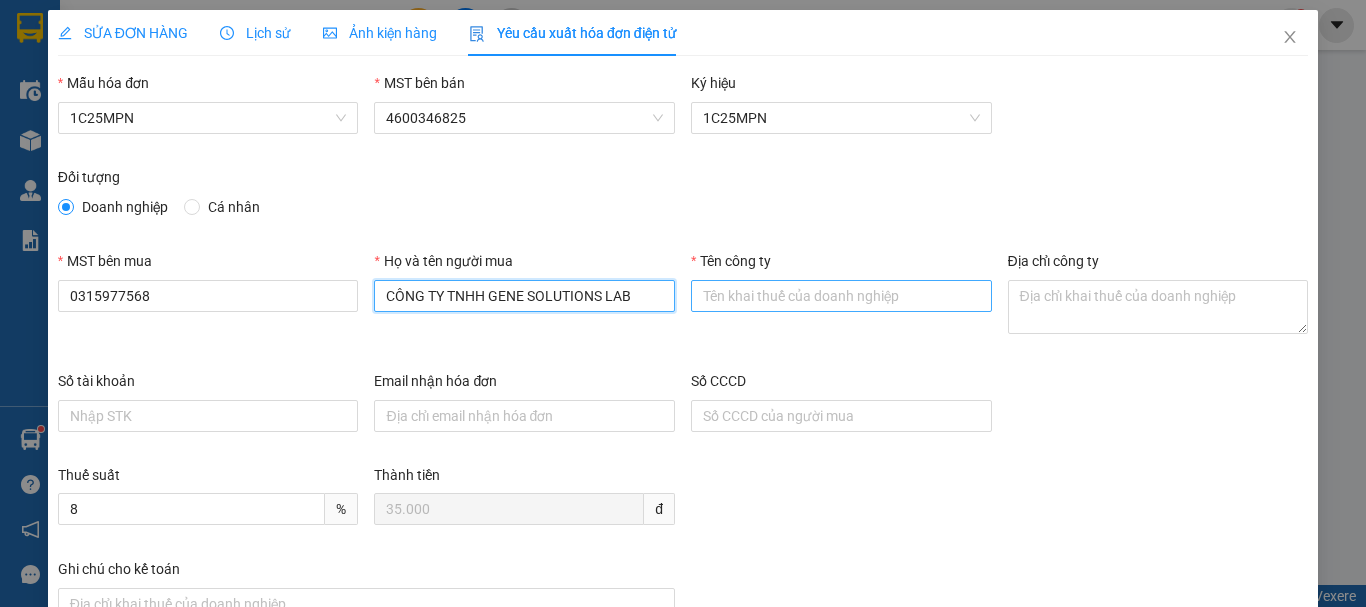type on "CÔNG TY TNHH GENE SOLUTIONS LAB" 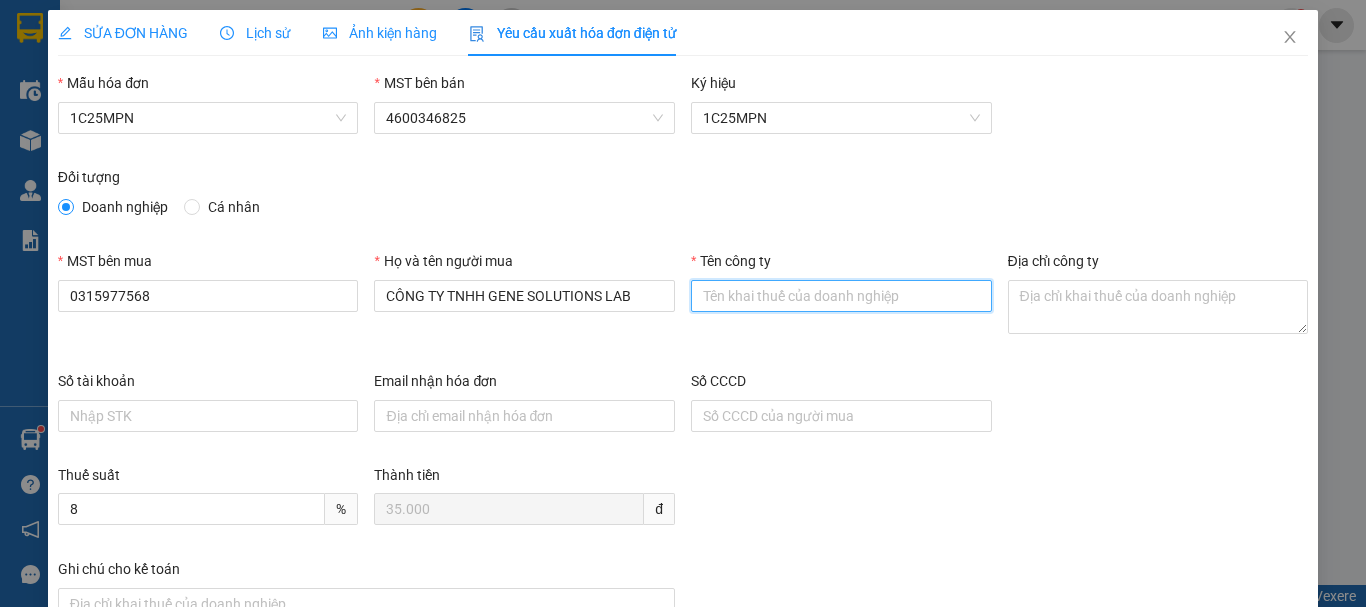 click on "Tên công ty" at bounding box center (841, 296) 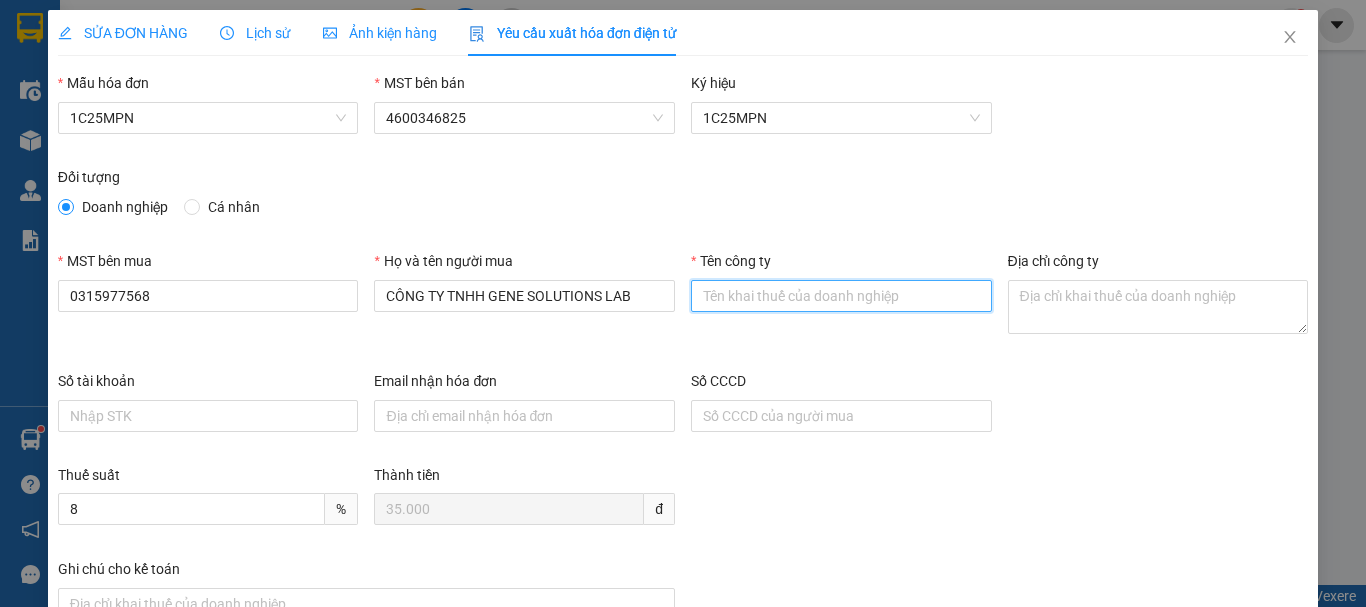 paste on "CÔNG TY TNHH GENE SOLUTIONS LAB" 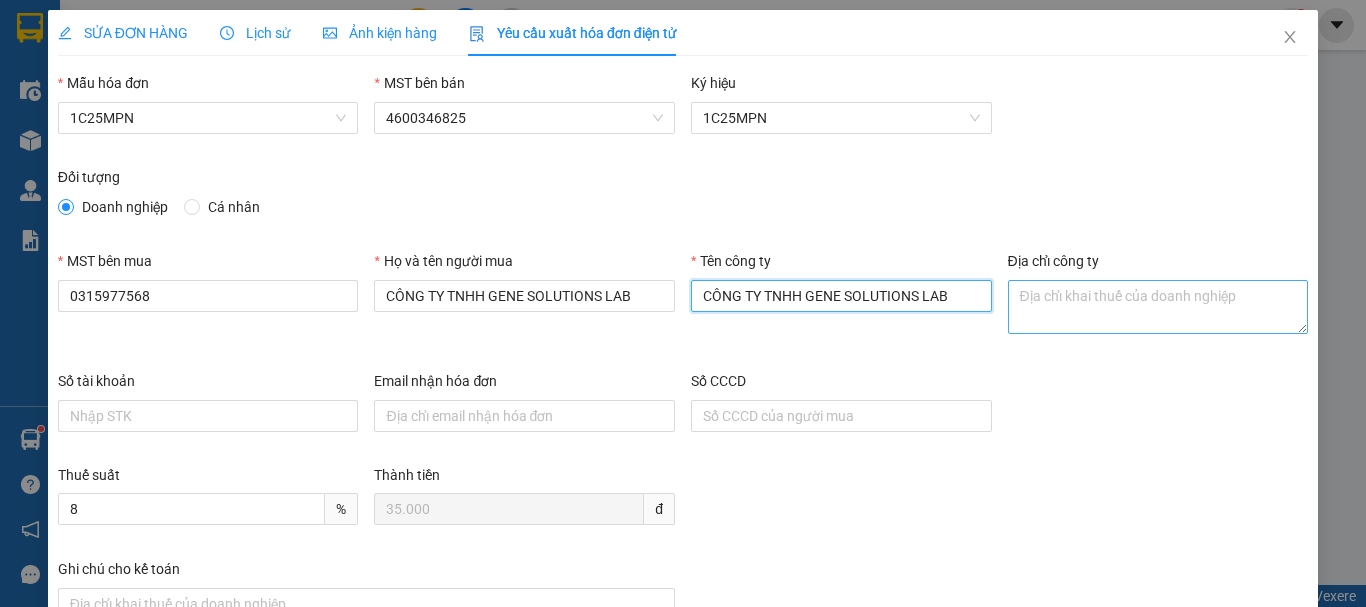 type on "CÔNG TY TNHH GENE SOLUTIONS LAB" 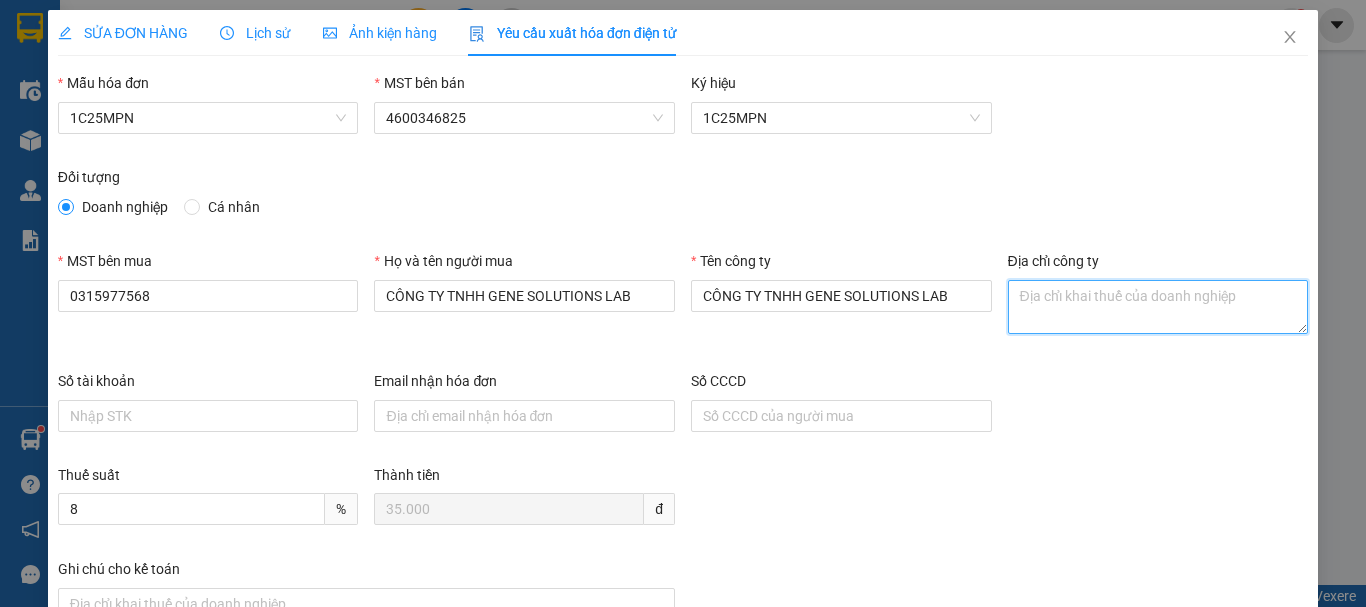 click on "Địa chỉ công ty" at bounding box center [1158, 307] 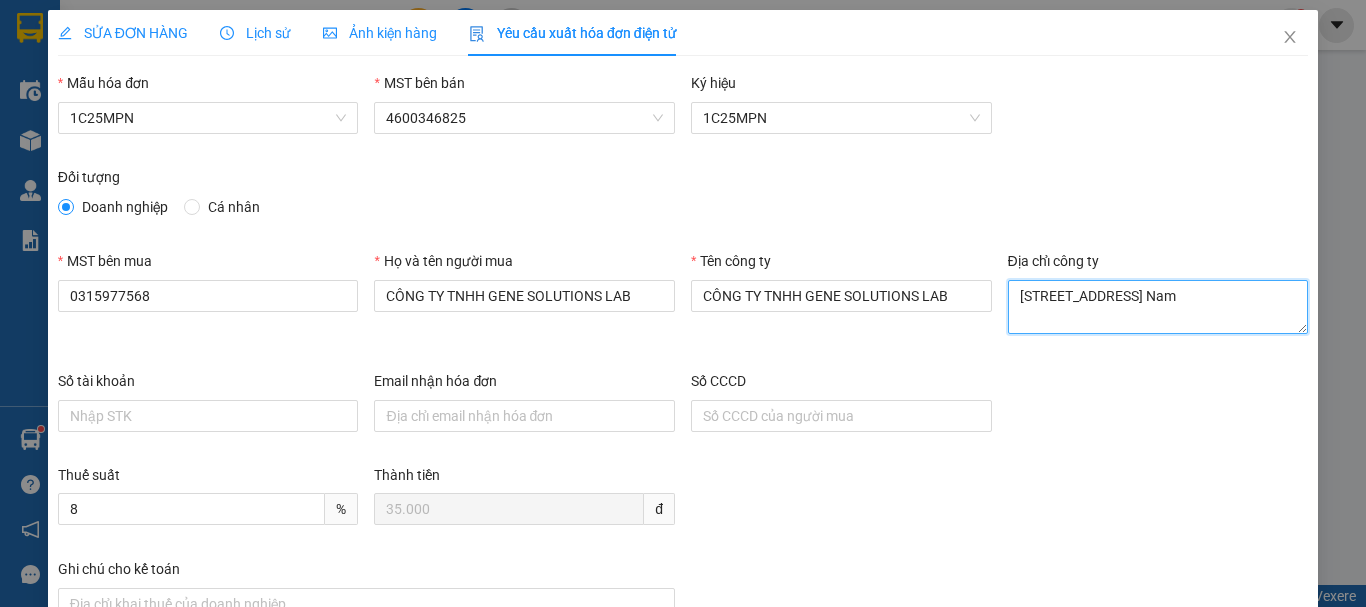 scroll, scrollTop: 22, scrollLeft: 0, axis: vertical 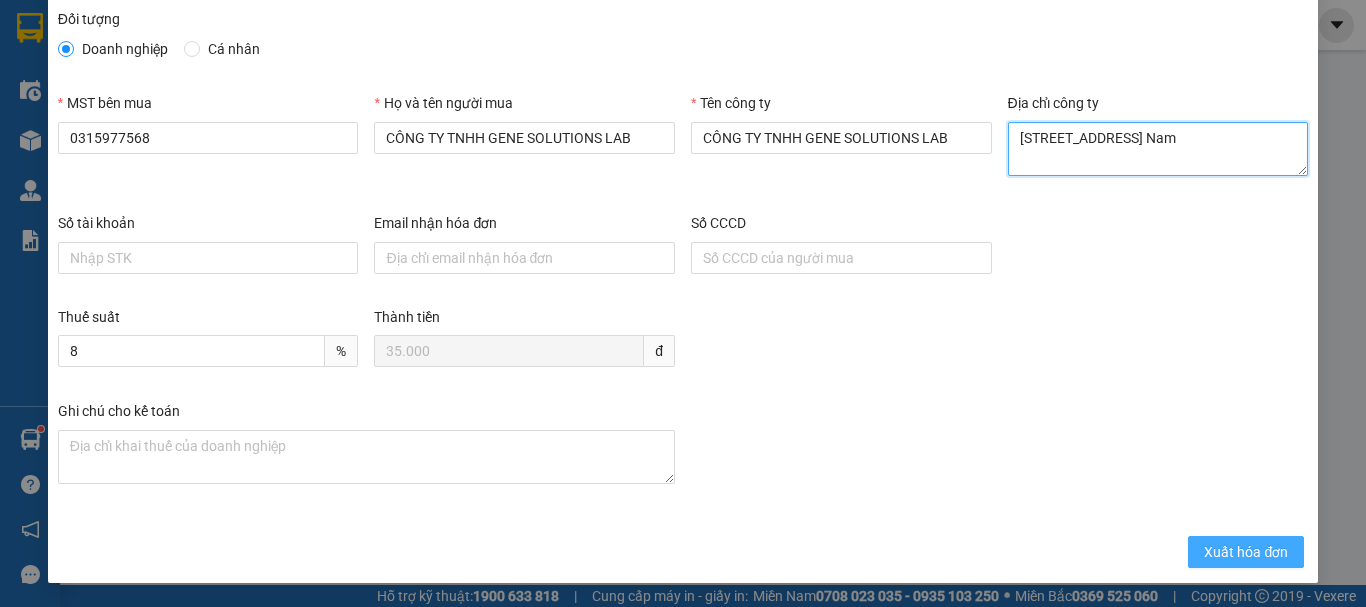type on "[STREET_ADDRESS] Nam" 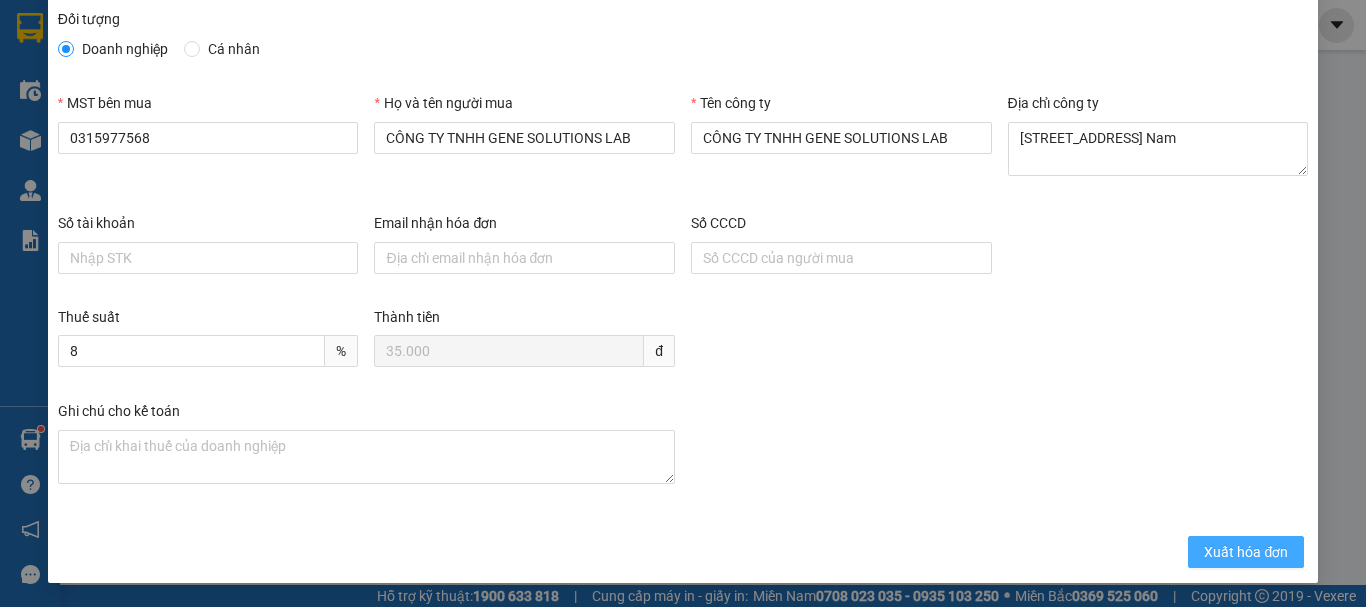 click on "Xuất hóa đơn" at bounding box center [1246, 552] 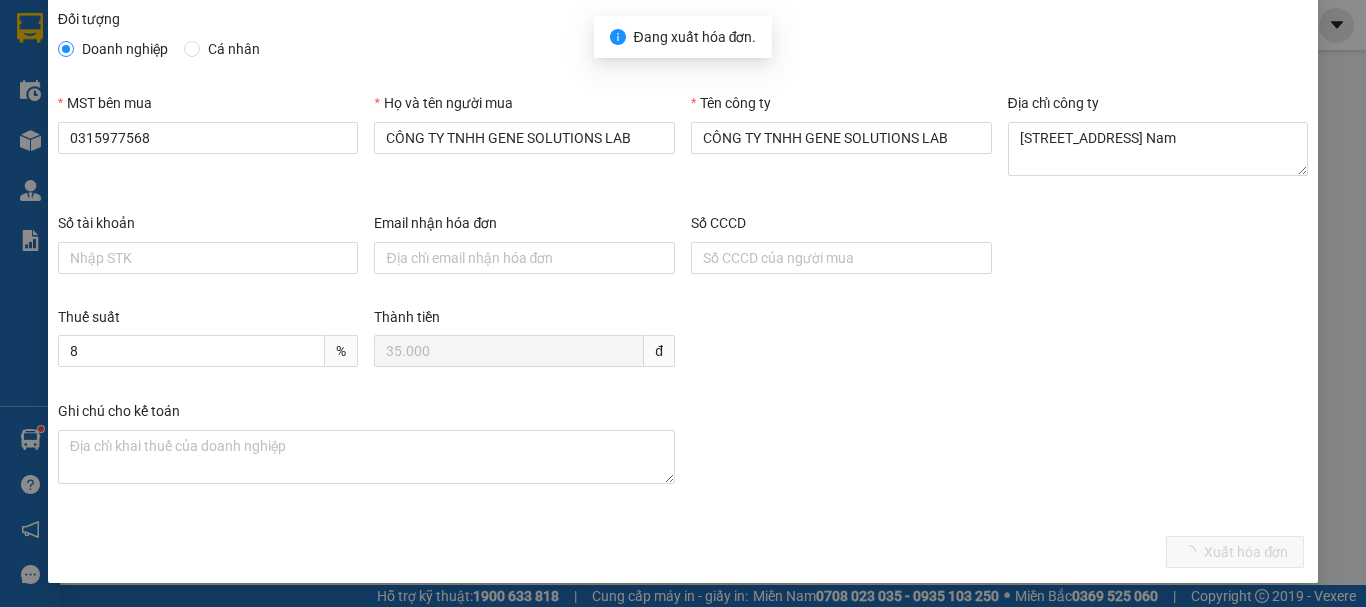 scroll, scrollTop: 0, scrollLeft: 0, axis: both 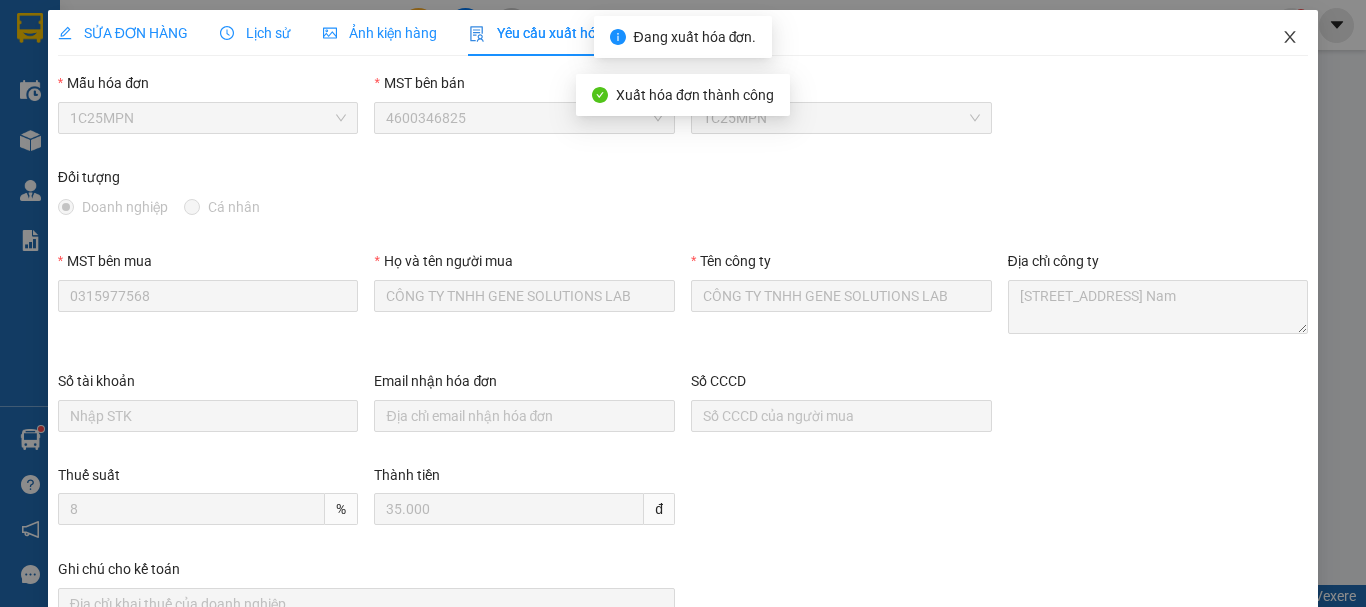 click 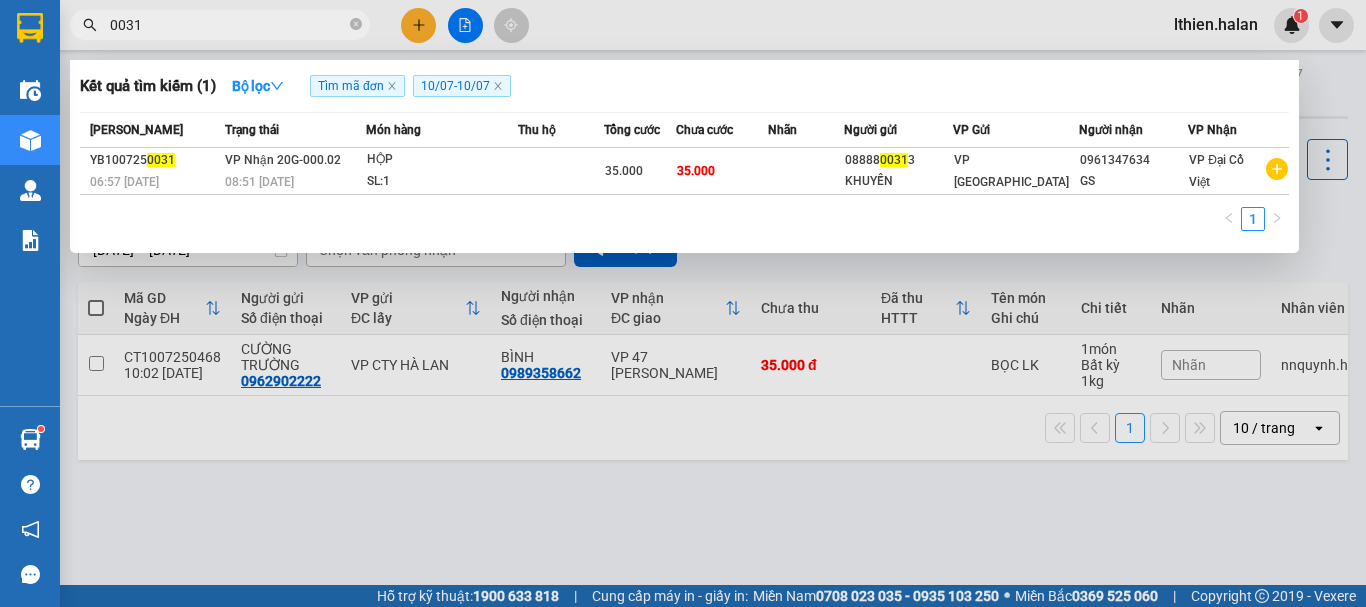 drag, startPoint x: 211, startPoint y: 27, endPoint x: 85, endPoint y: 22, distance: 126.09917 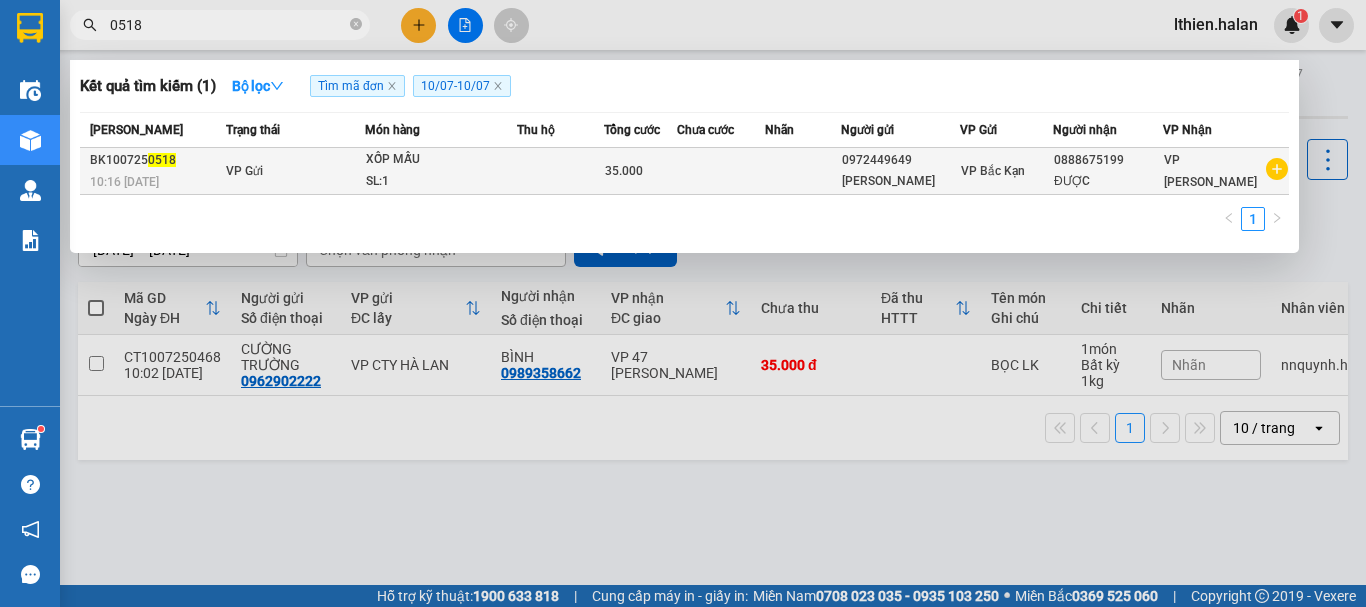 type on "0518" 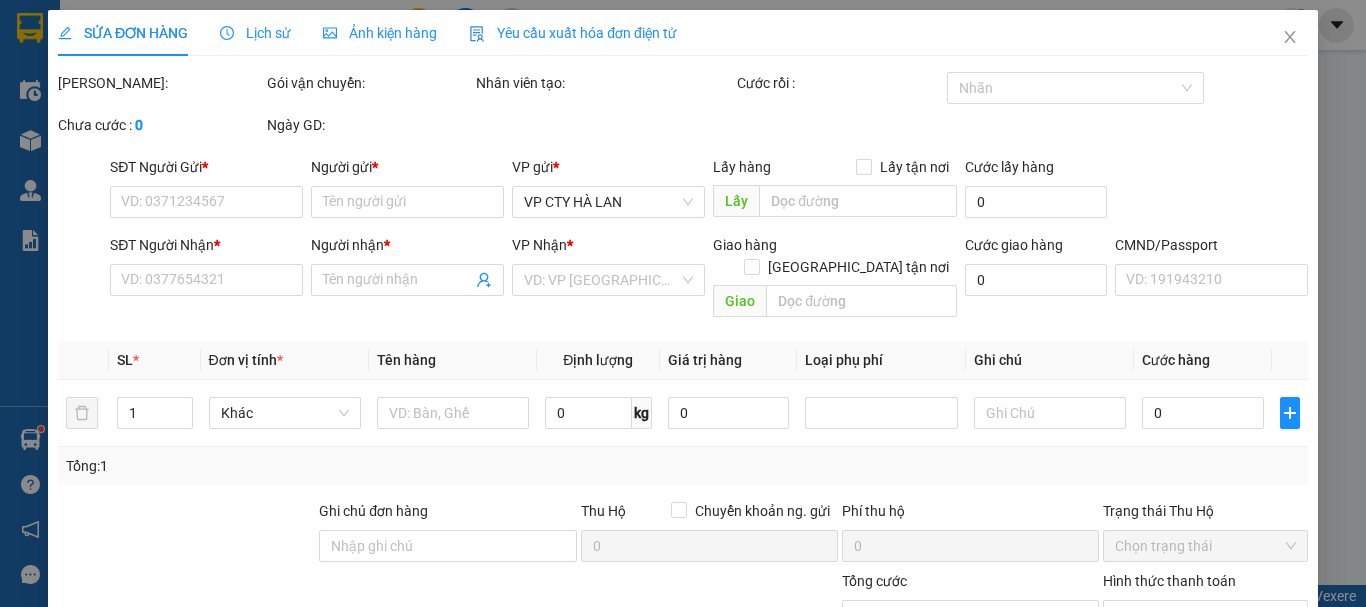 type on "0972449649" 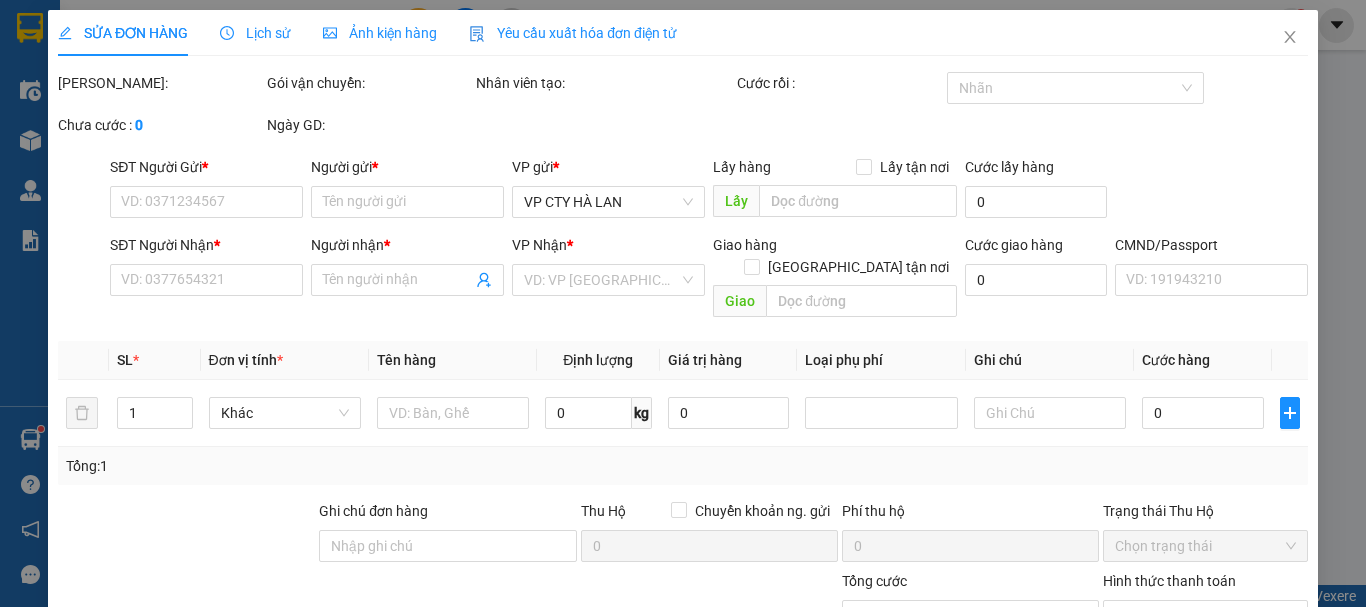 type on "[PERSON_NAME]" 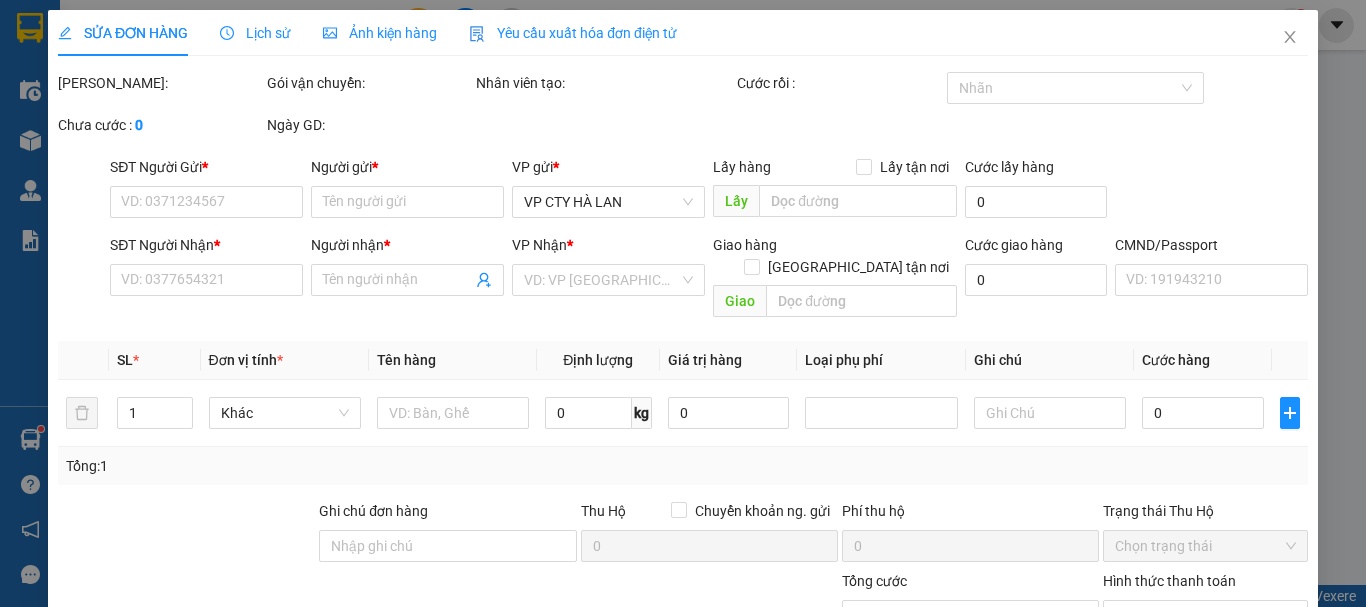type on "0888675199" 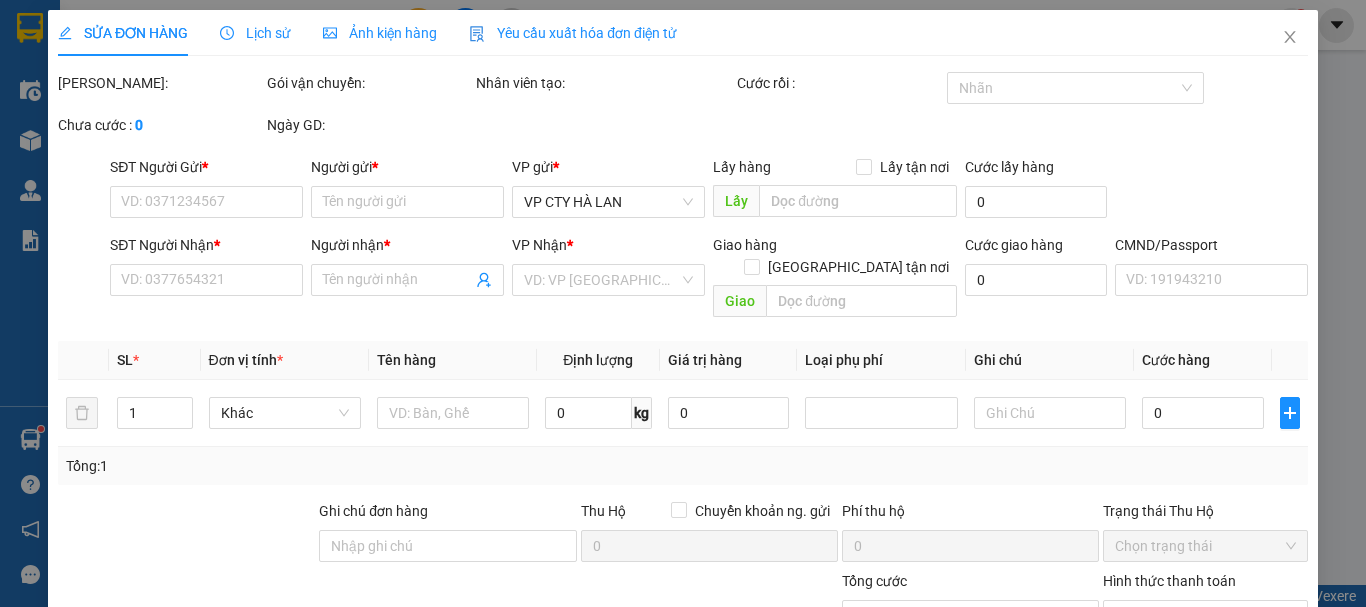 type on "ĐƯỢC" 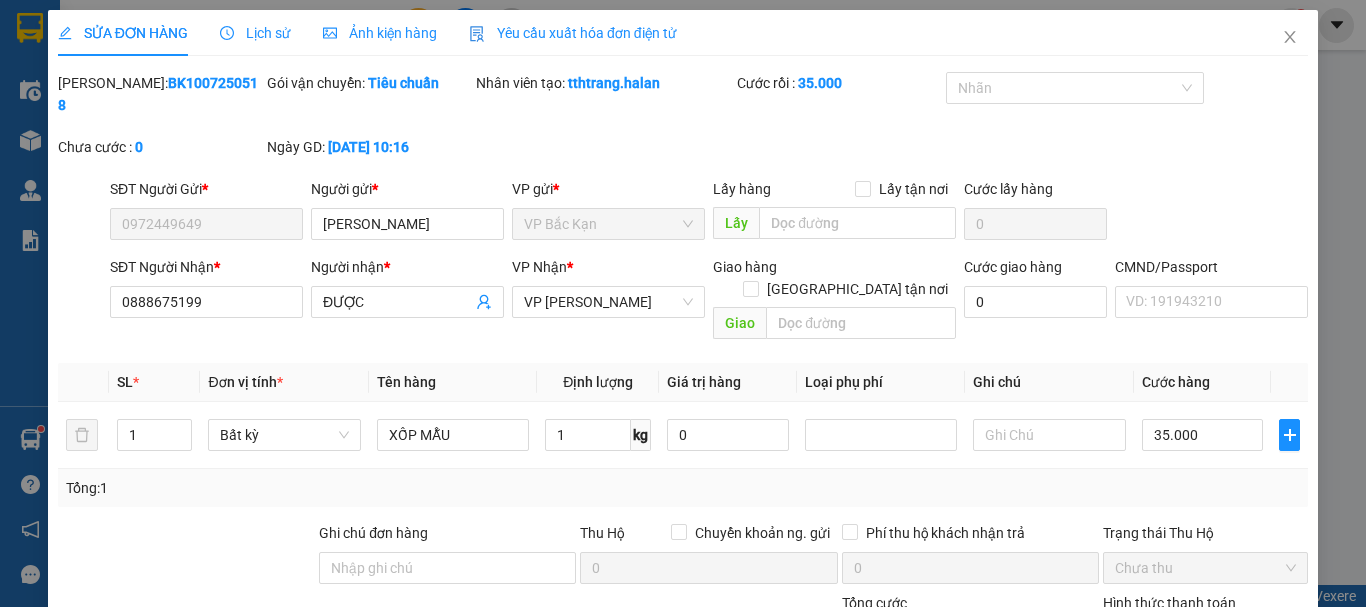 click on "Yêu cầu xuất hóa đơn điện tử" at bounding box center [573, 33] 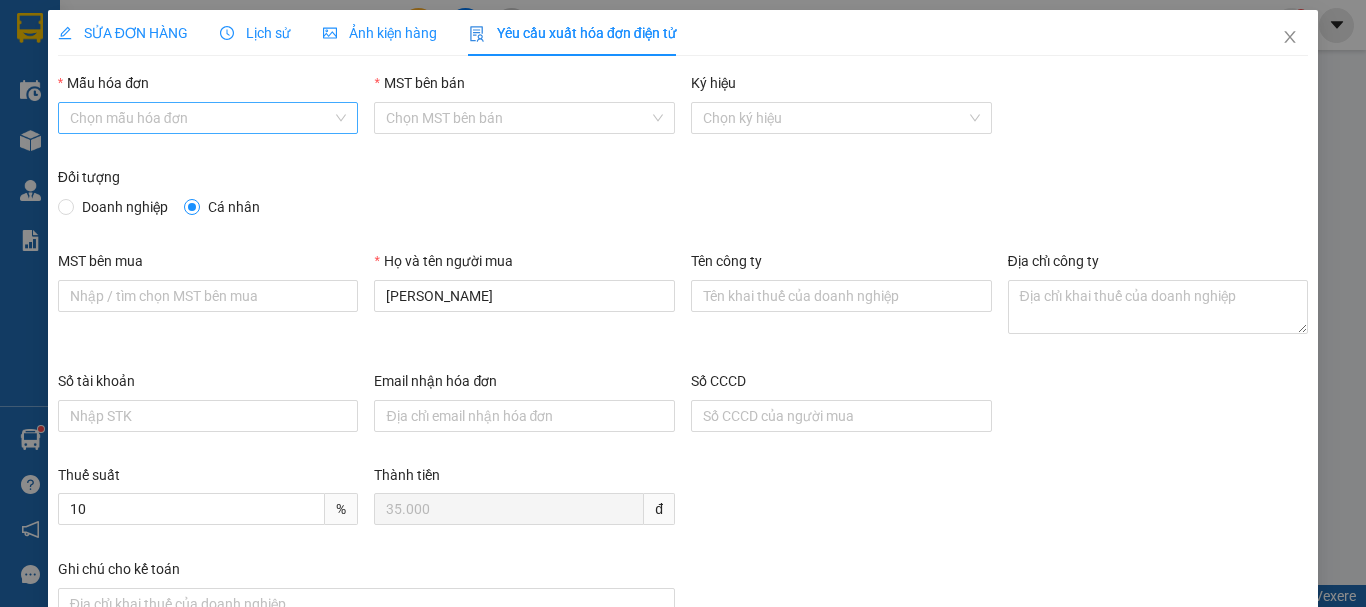click on "Mẫu hóa đơn" at bounding box center (201, 118) 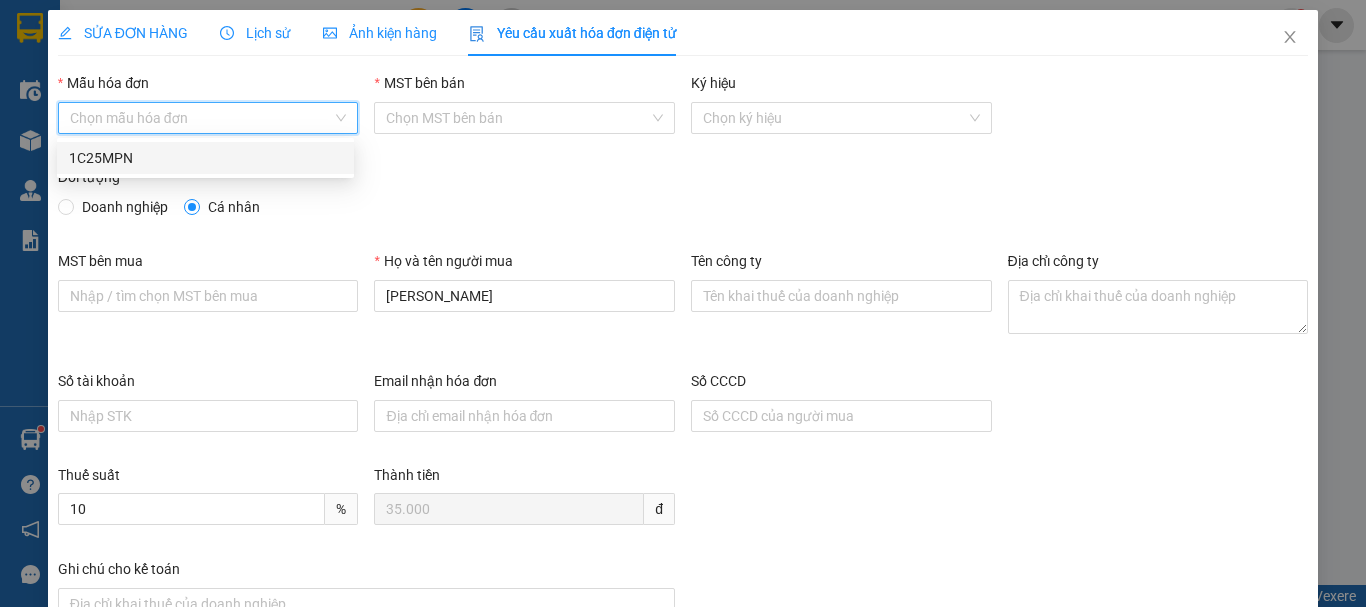 click on "1C25MPN" at bounding box center [205, 158] 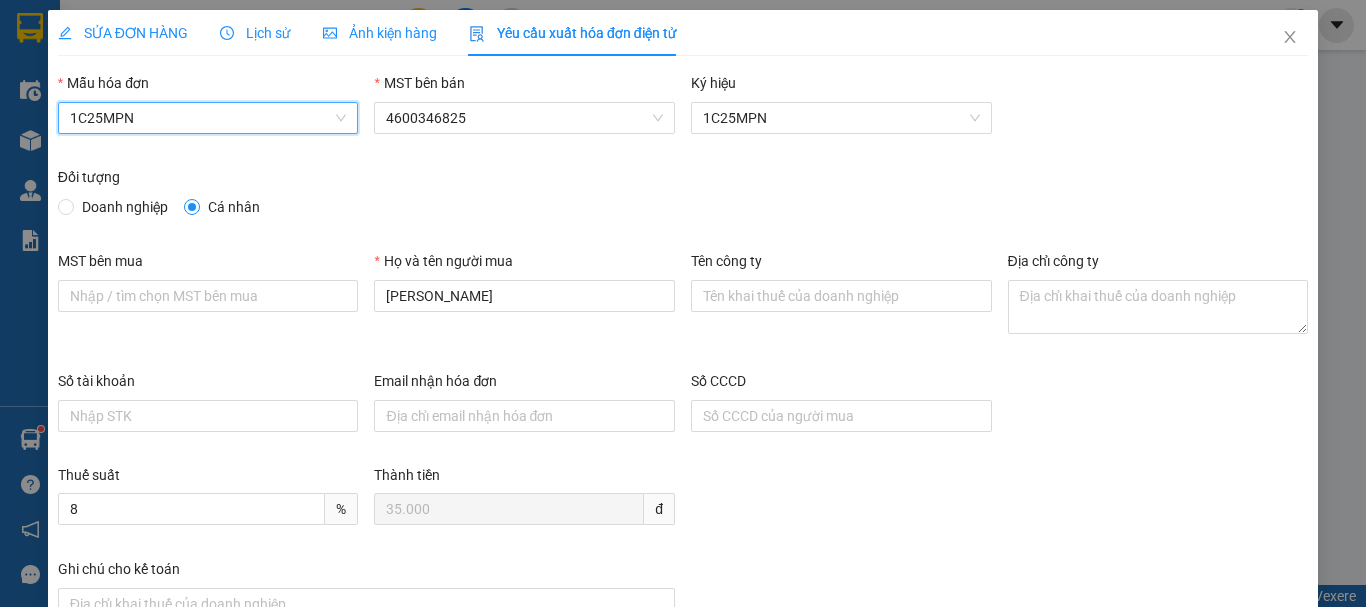 click on "Doanh nghiệp" at bounding box center [125, 207] 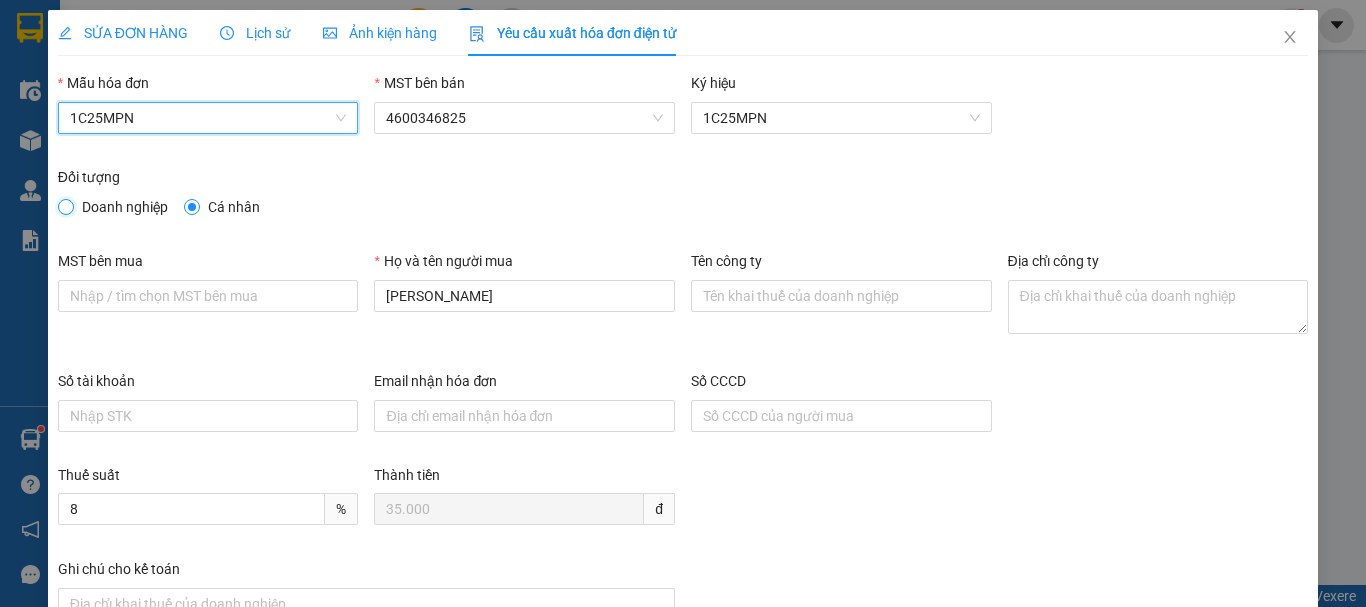 radio on "true" 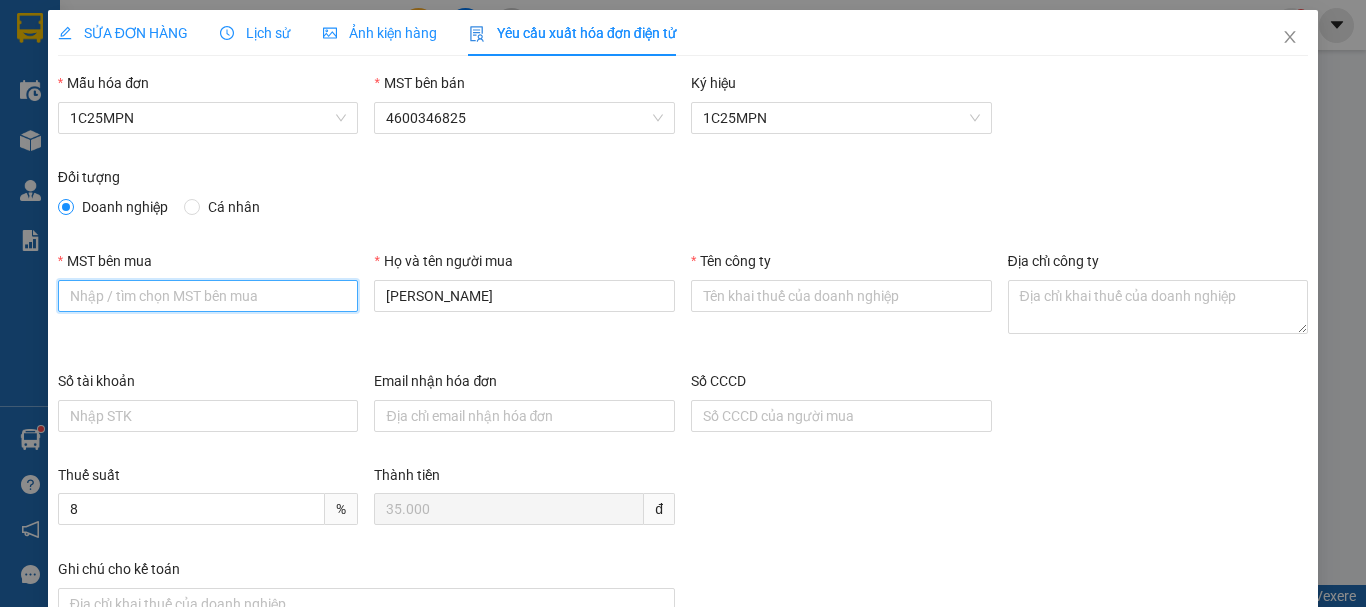 click on "MST bên mua" at bounding box center (208, 296) 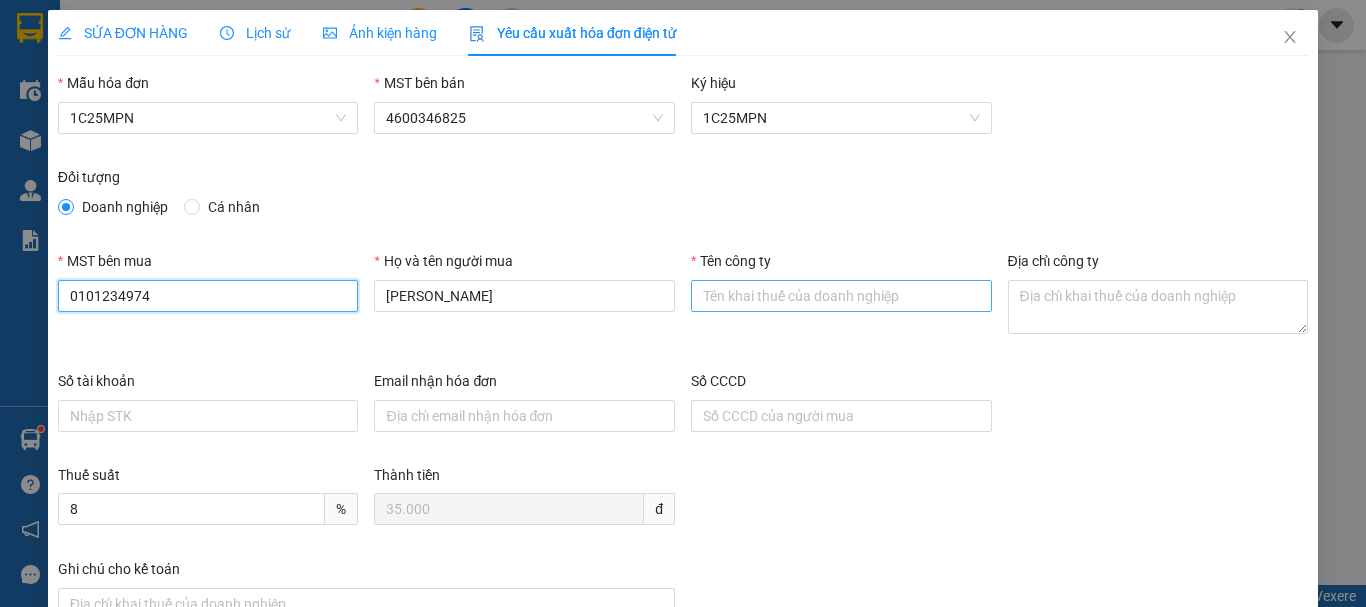 type on "0101234974" 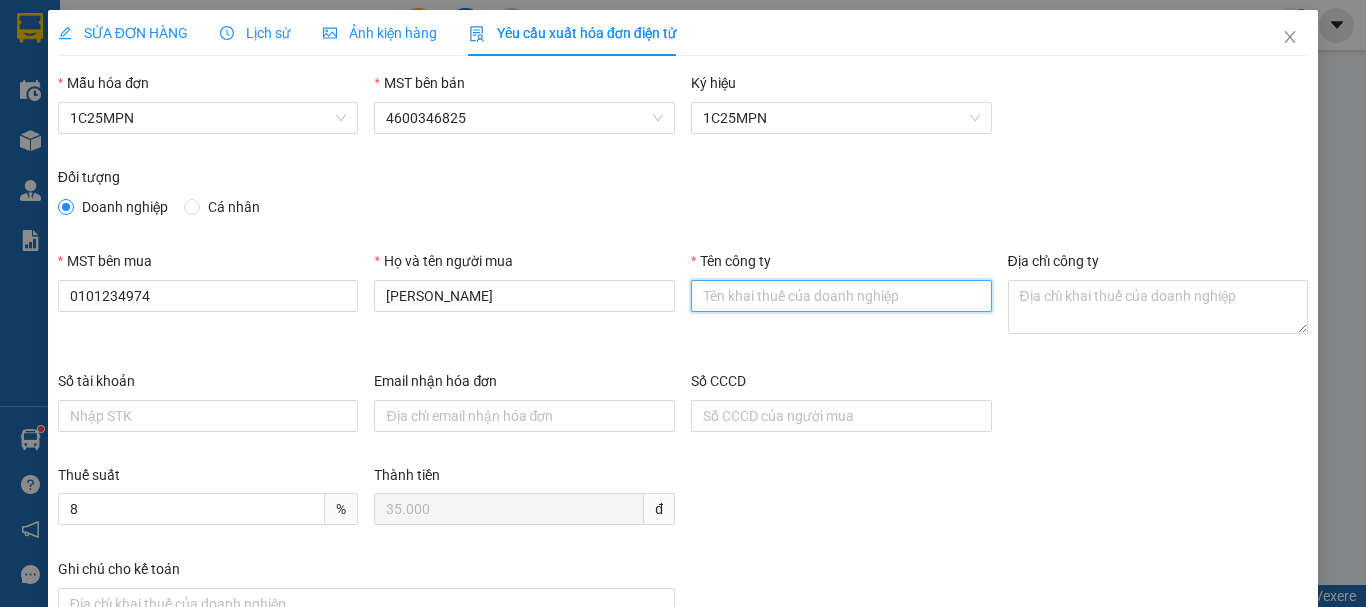 click on "Tên công ty" at bounding box center [841, 296] 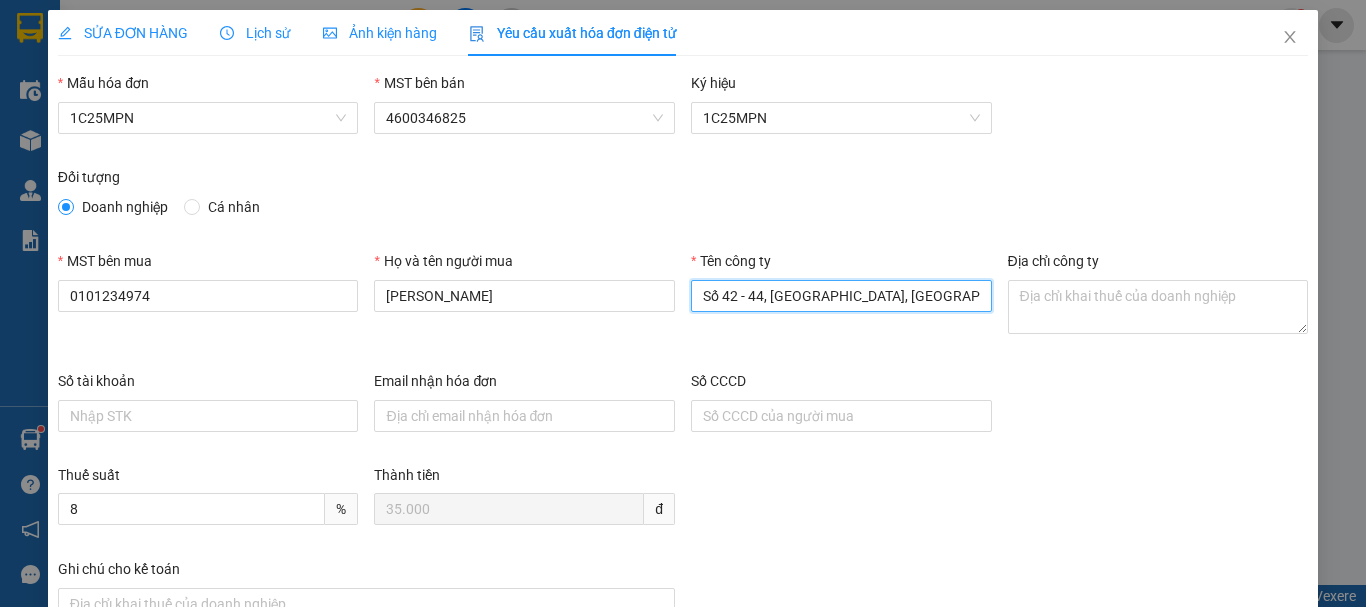 scroll, scrollTop: 0, scrollLeft: 198, axis: horizontal 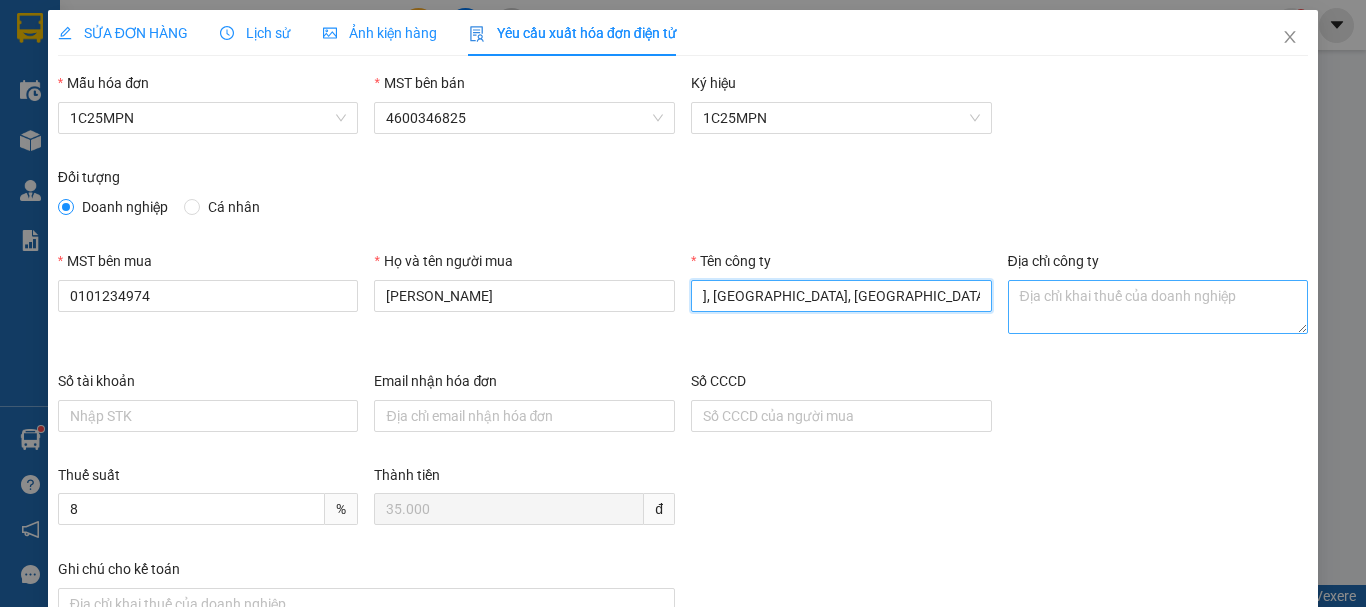 type on "Số 42 - 44, [GEOGRAPHIC_DATA], [GEOGRAPHIC_DATA], [GEOGRAPHIC_DATA], [GEOGRAPHIC_DATA]" 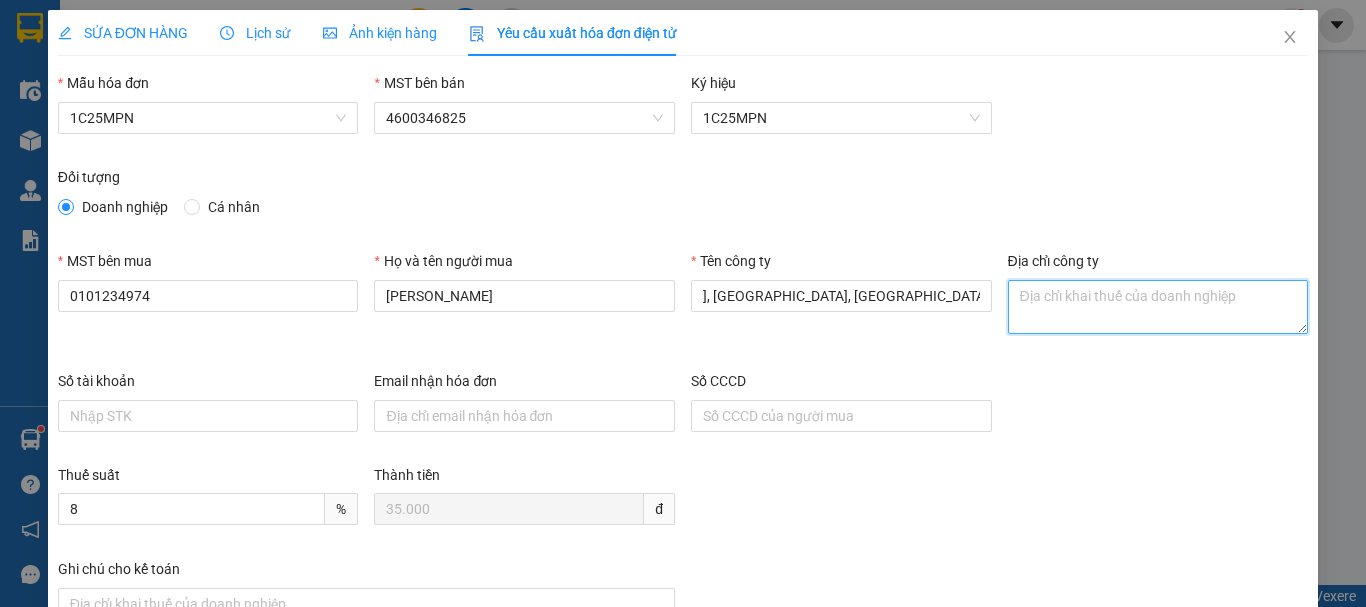 click on "Địa chỉ công ty" at bounding box center [1158, 307] 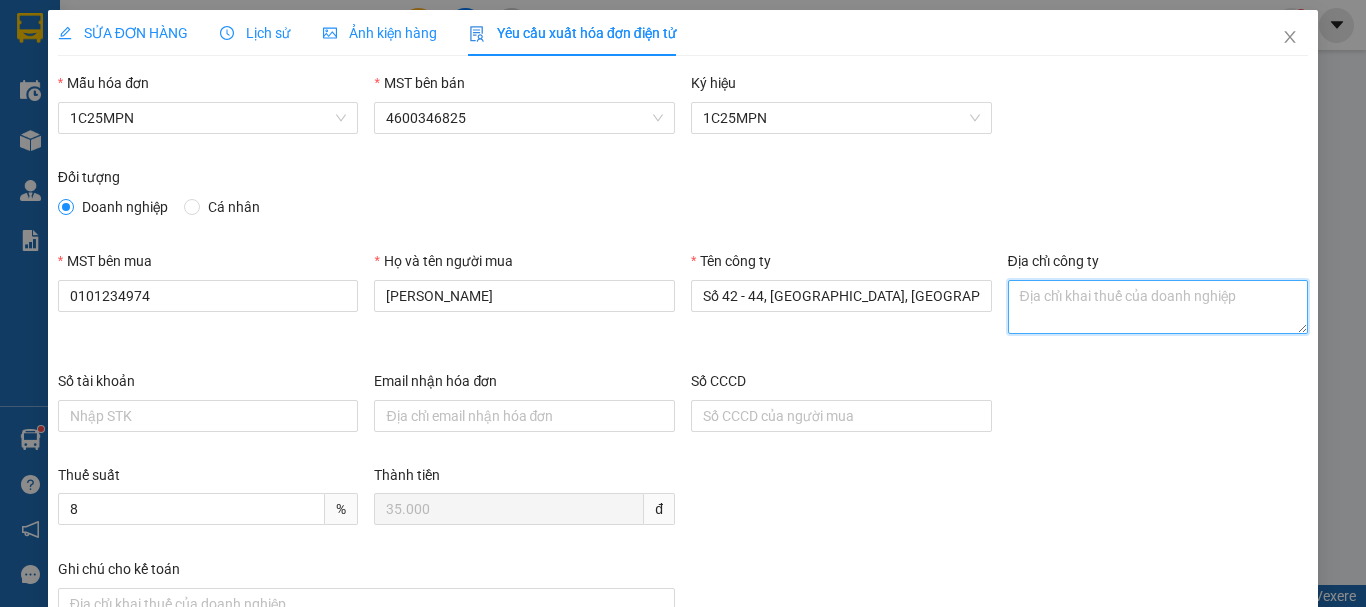 paste on "Số 42 - 44, [GEOGRAPHIC_DATA], [GEOGRAPHIC_DATA], [GEOGRAPHIC_DATA], [GEOGRAPHIC_DATA]" 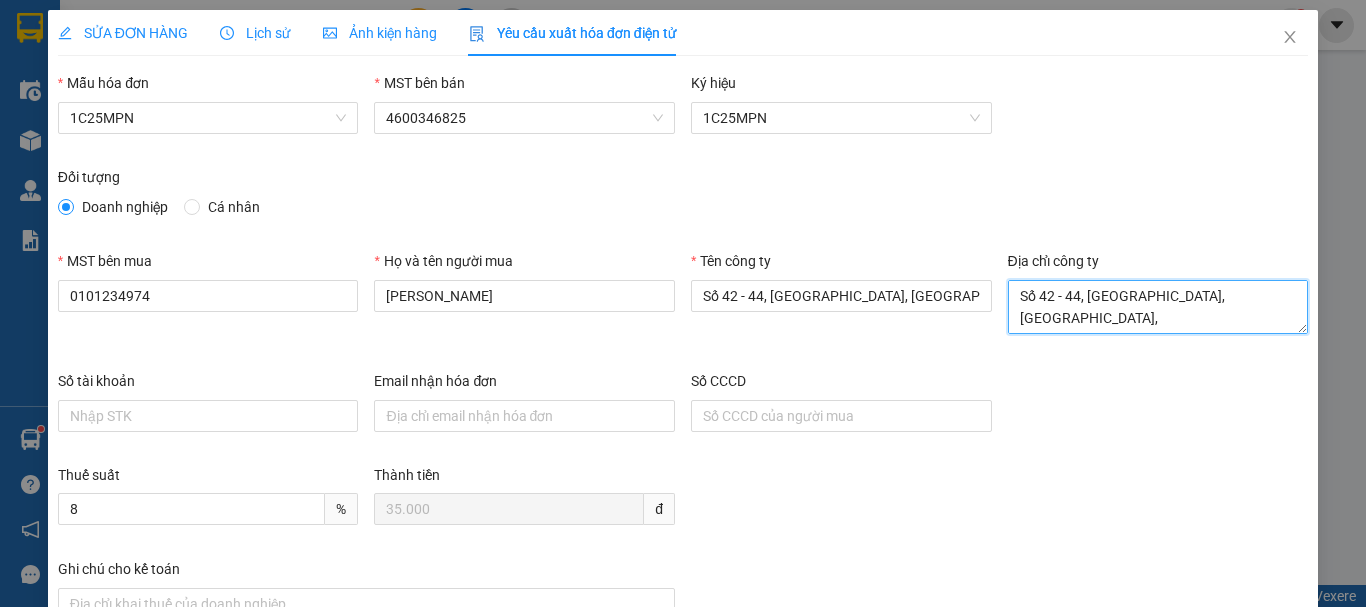 type on "Số 42 - 44, [GEOGRAPHIC_DATA], [GEOGRAPHIC_DATA], [GEOGRAPHIC_DATA], [GEOGRAPHIC_DATA]" 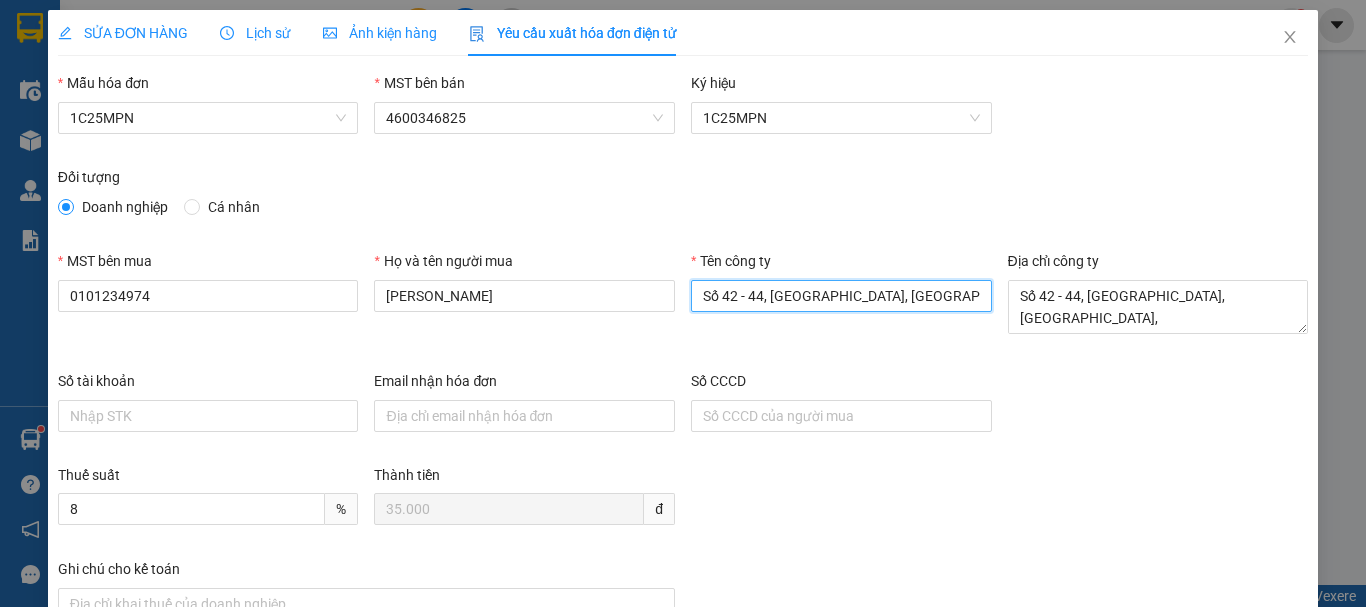 drag, startPoint x: 701, startPoint y: 297, endPoint x: 833, endPoint y: 295, distance: 132.01515 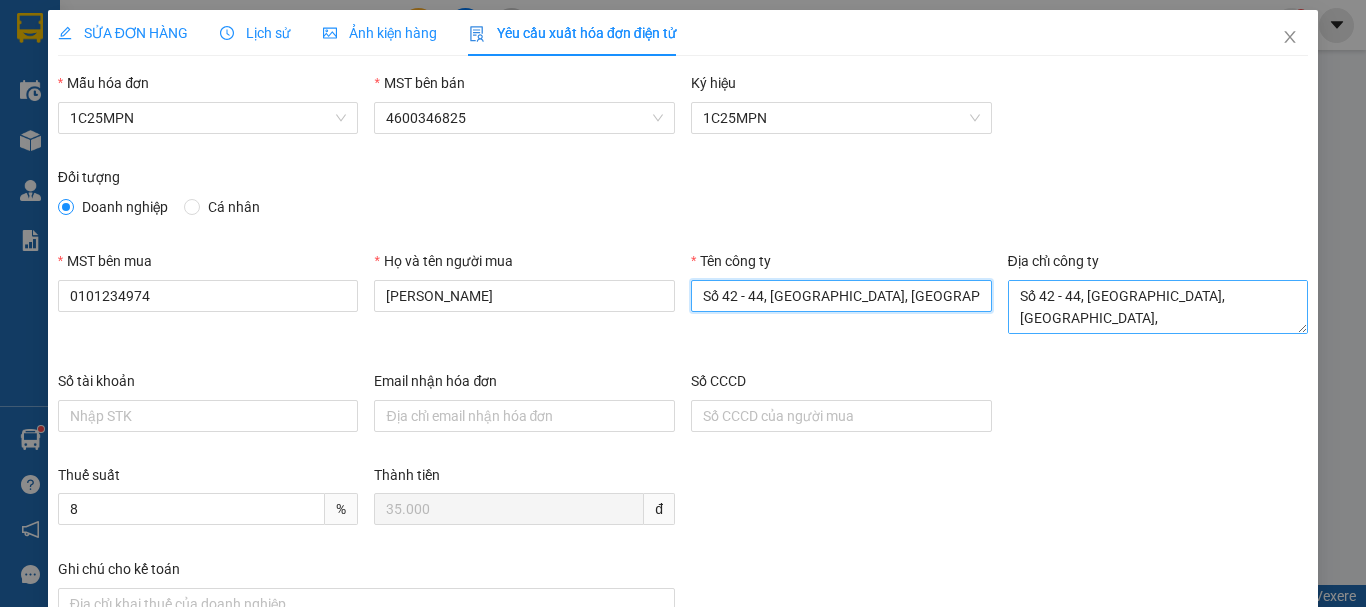 scroll, scrollTop: 0, scrollLeft: 199, axis: horizontal 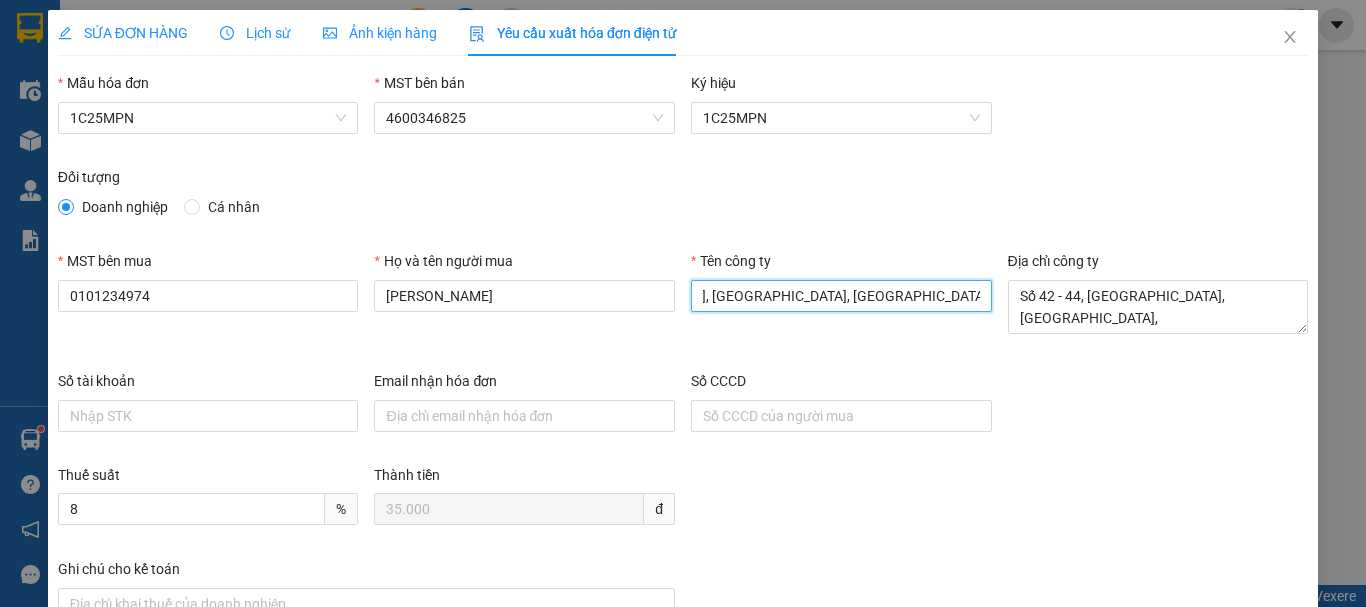 drag, startPoint x: 697, startPoint y: 295, endPoint x: 822, endPoint y: 357, distance: 139.53136 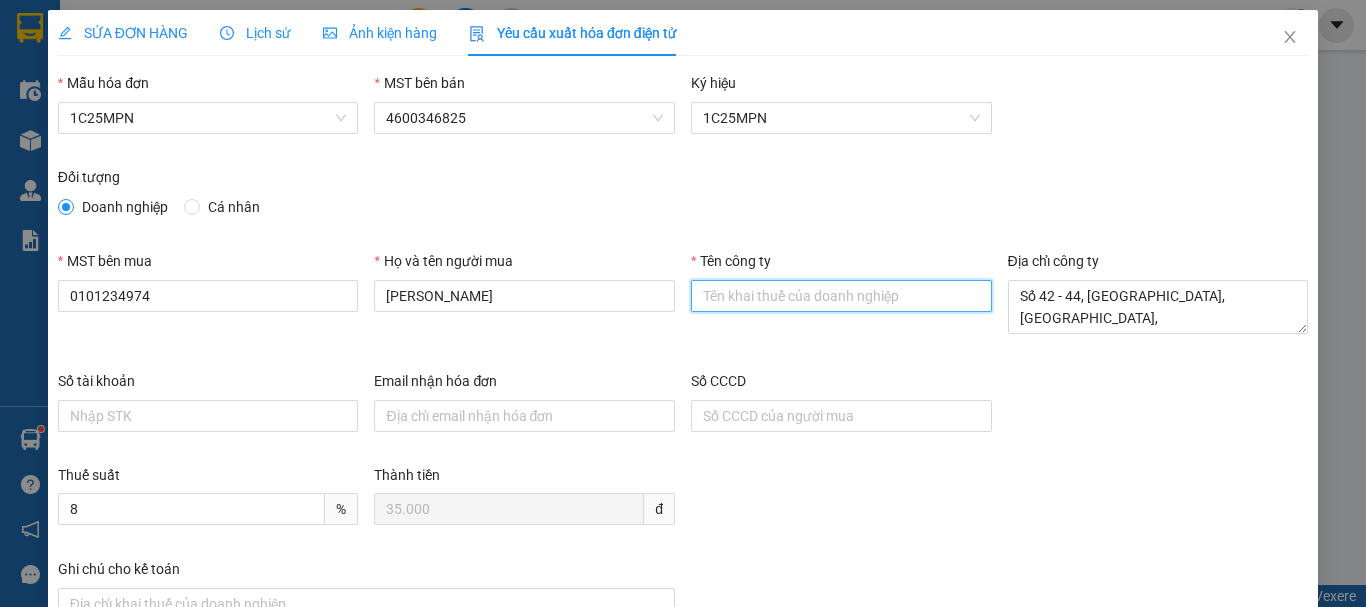 scroll, scrollTop: 0, scrollLeft: 0, axis: both 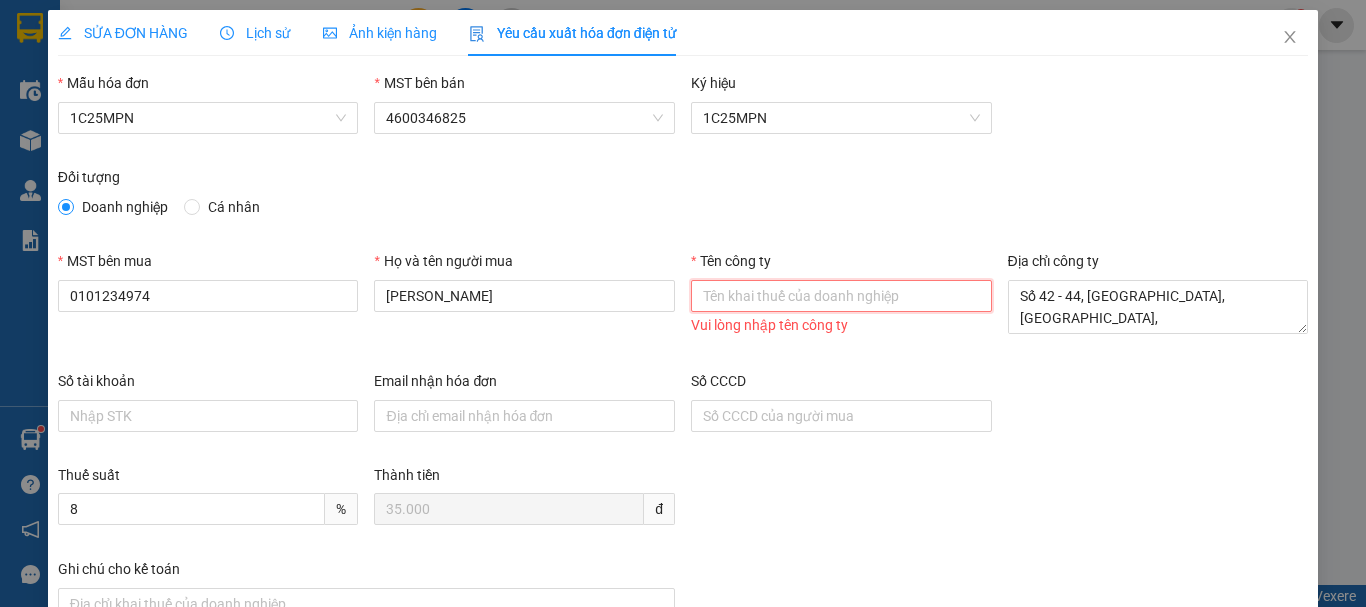 paste on "CÔNG TY TNHH MEDLATEC [GEOGRAPHIC_DATA]" 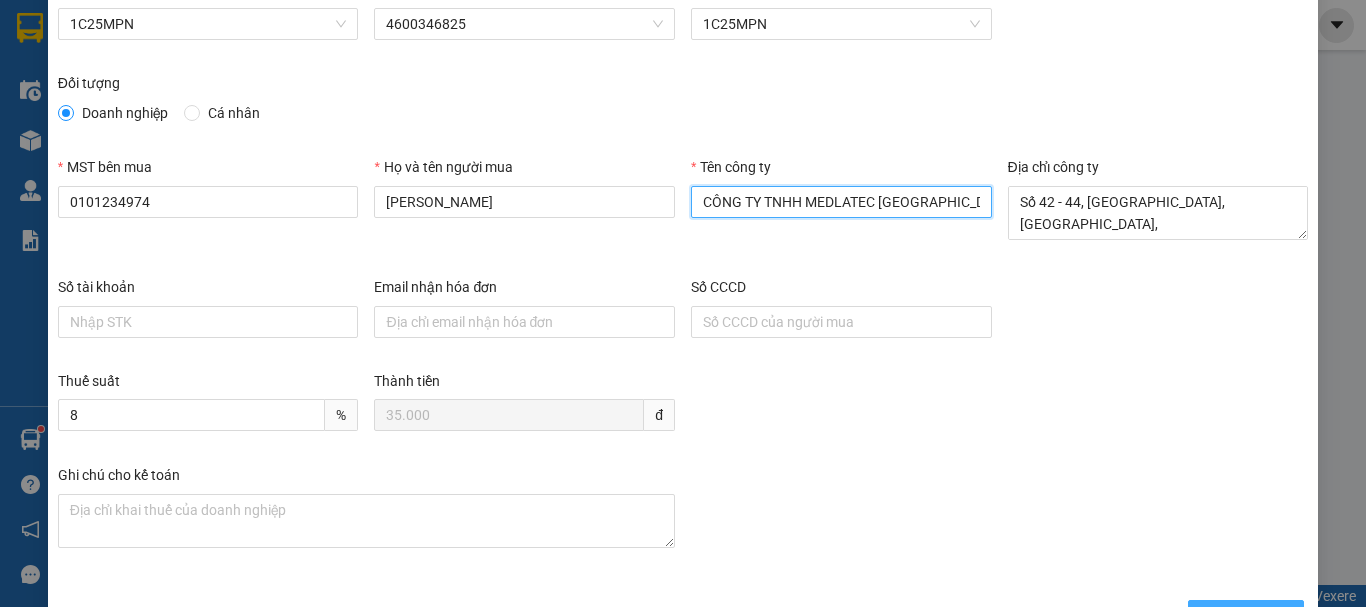 scroll, scrollTop: 158, scrollLeft: 0, axis: vertical 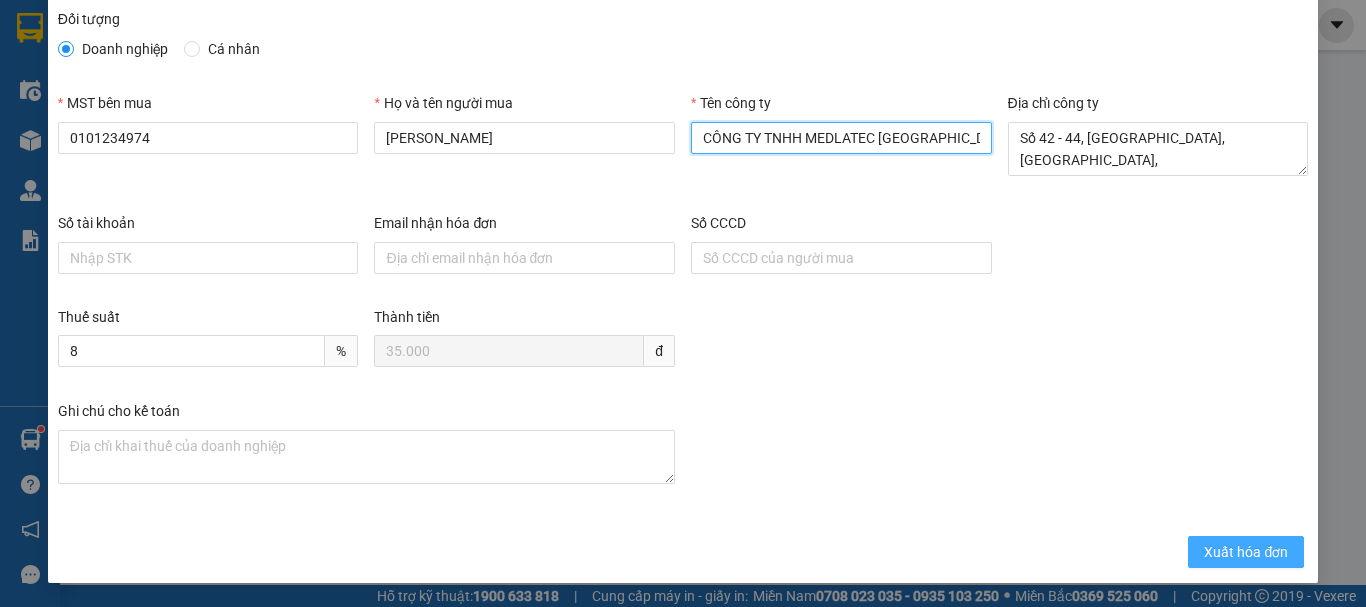 type on "CÔNG TY TNHH MEDLATEC [GEOGRAPHIC_DATA]" 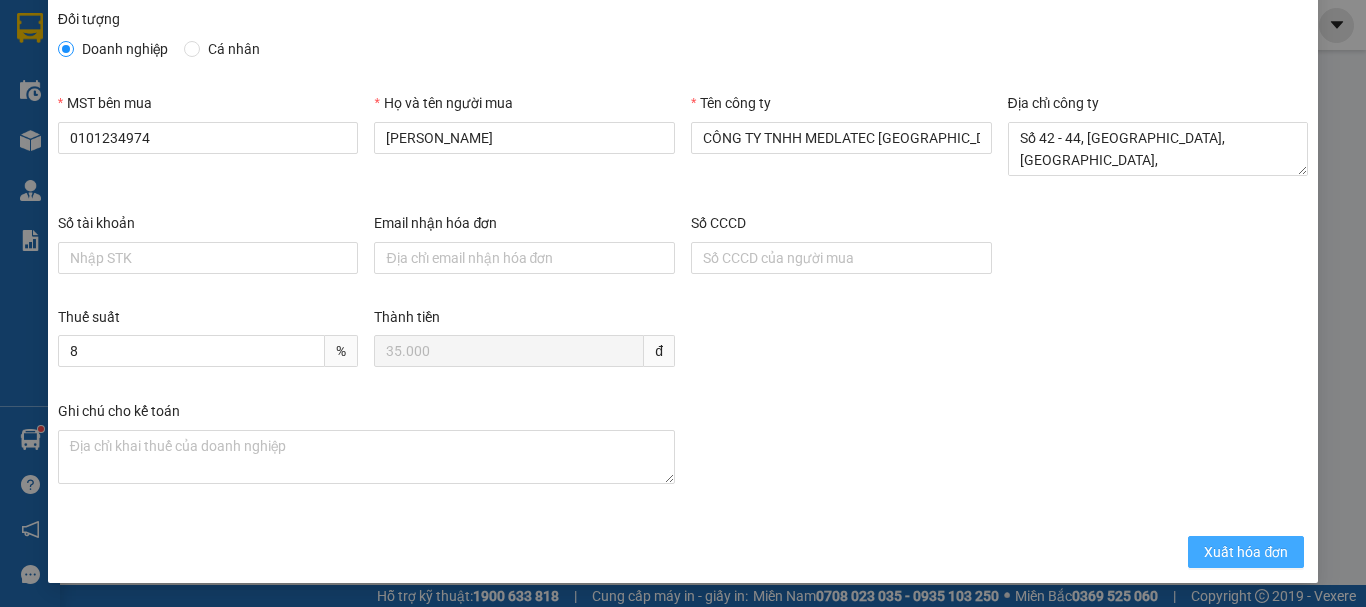 click on "Xuất hóa đơn" at bounding box center [1246, 552] 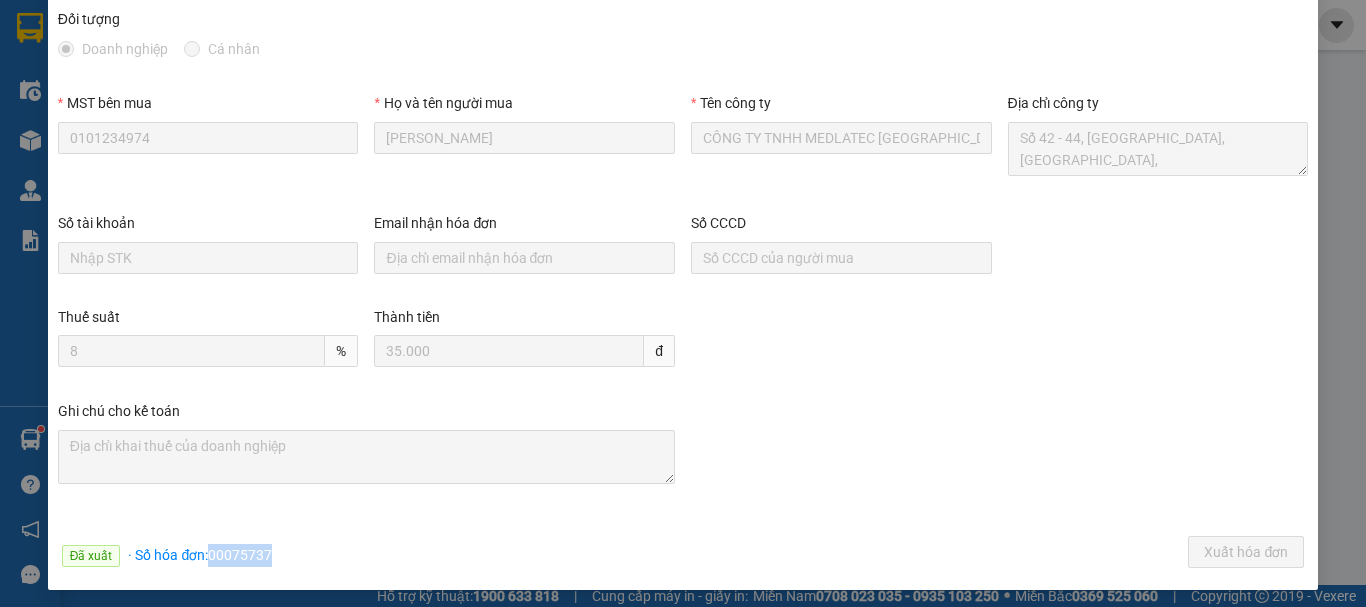 drag, startPoint x: 210, startPoint y: 554, endPoint x: 283, endPoint y: 566, distance: 73.97973 